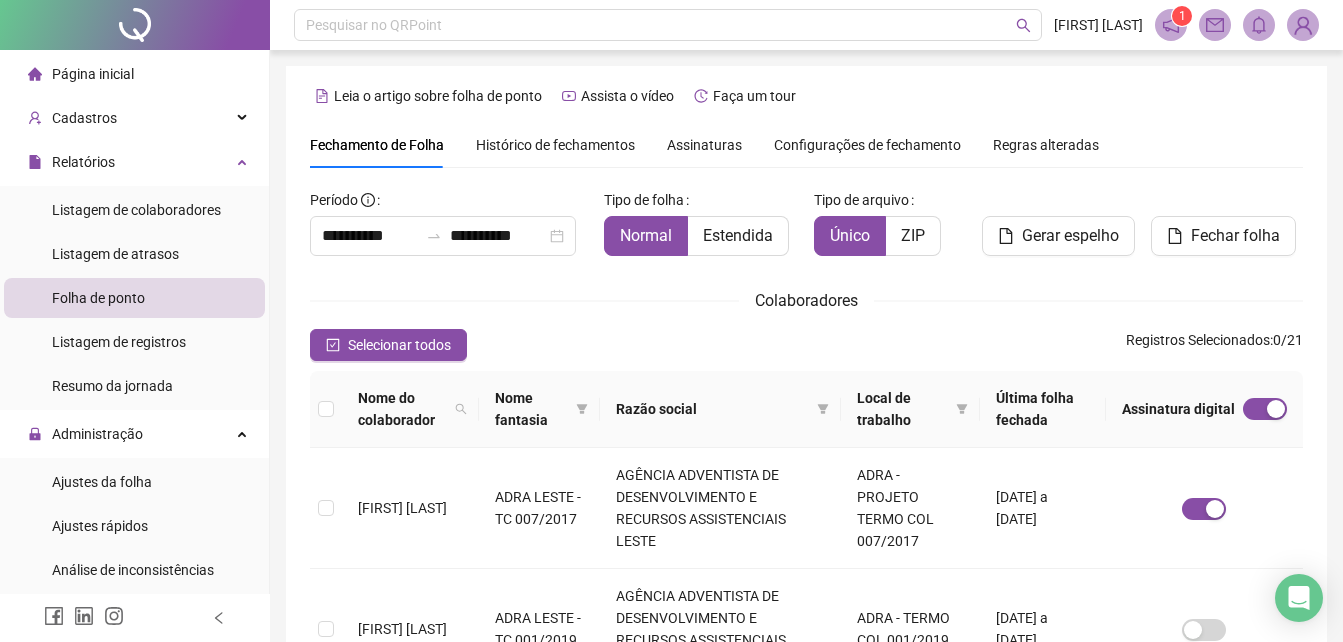scroll, scrollTop: 0, scrollLeft: 0, axis: both 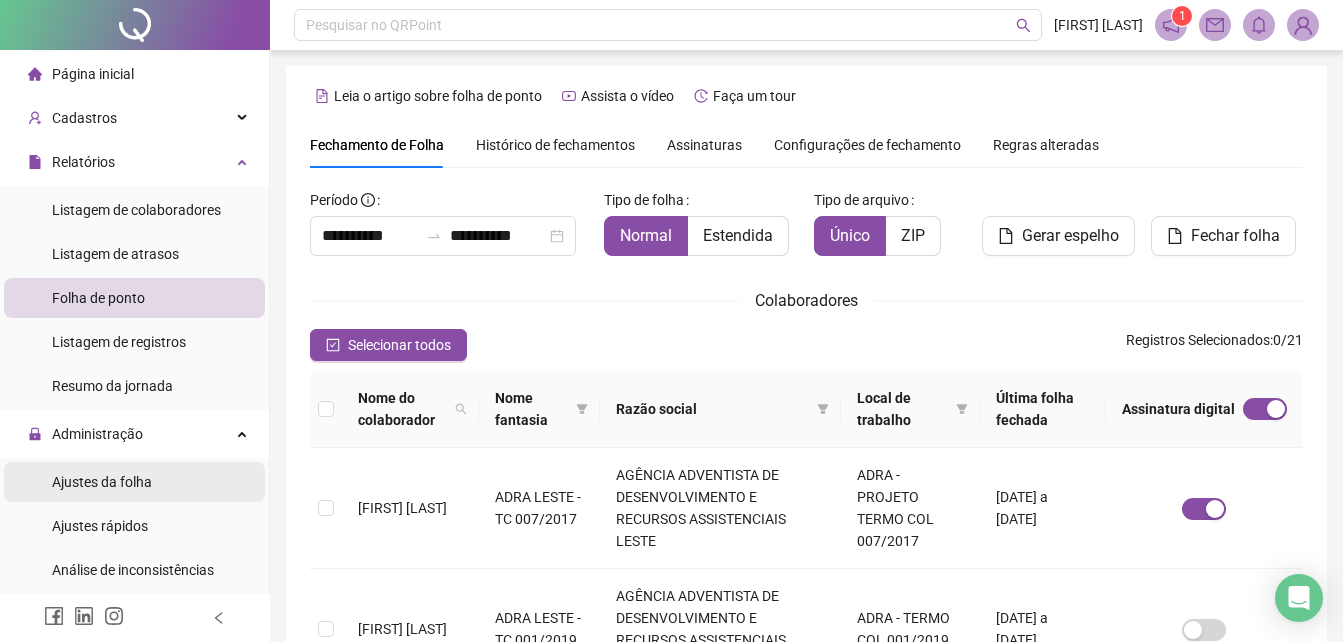 click on "Ajustes da folha" at bounding box center [134, 482] 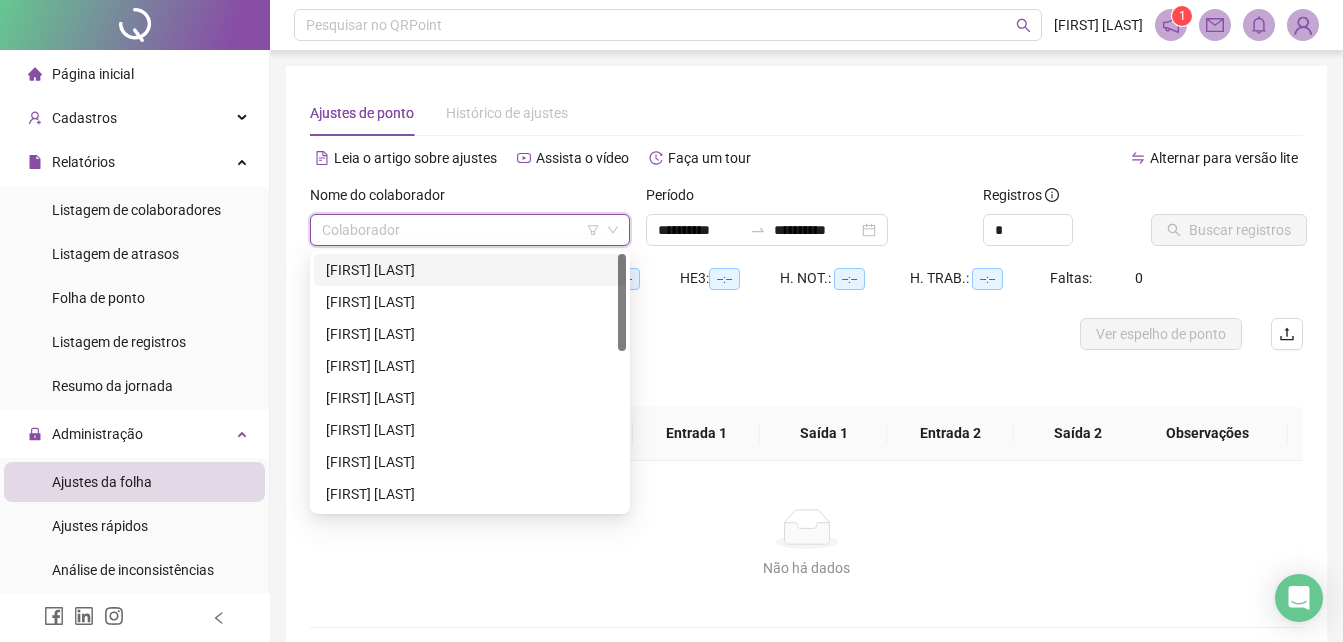 click at bounding box center [461, 230] 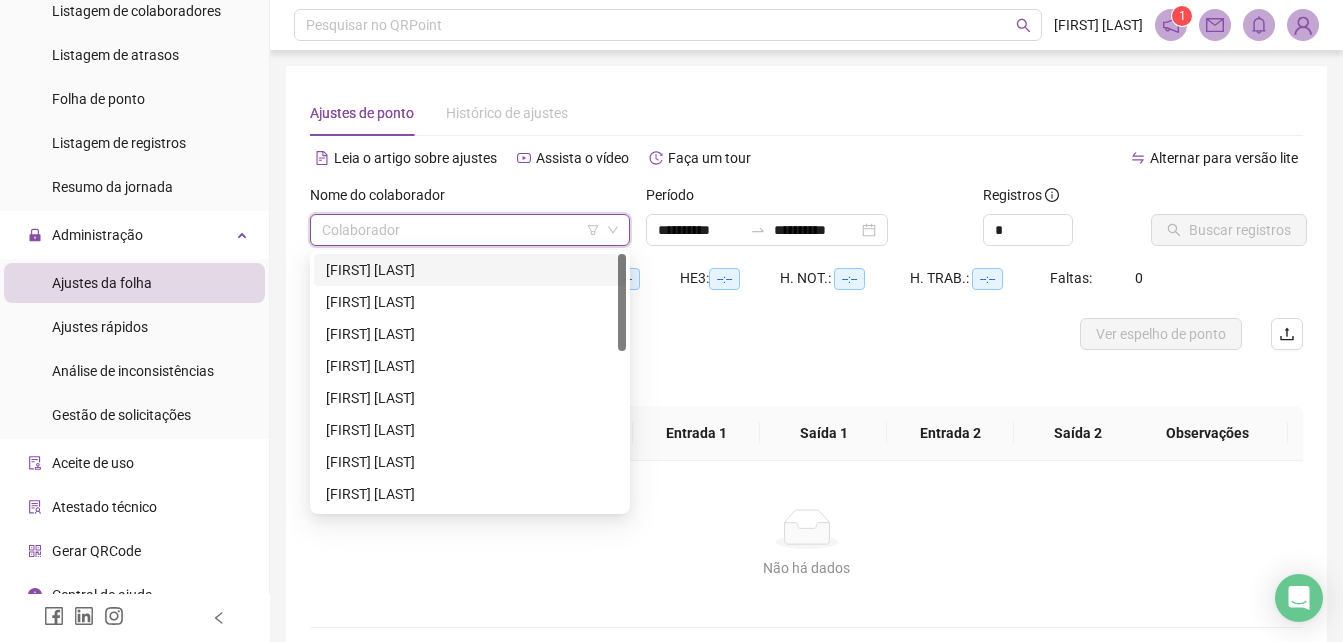 scroll, scrollTop: 200, scrollLeft: 0, axis: vertical 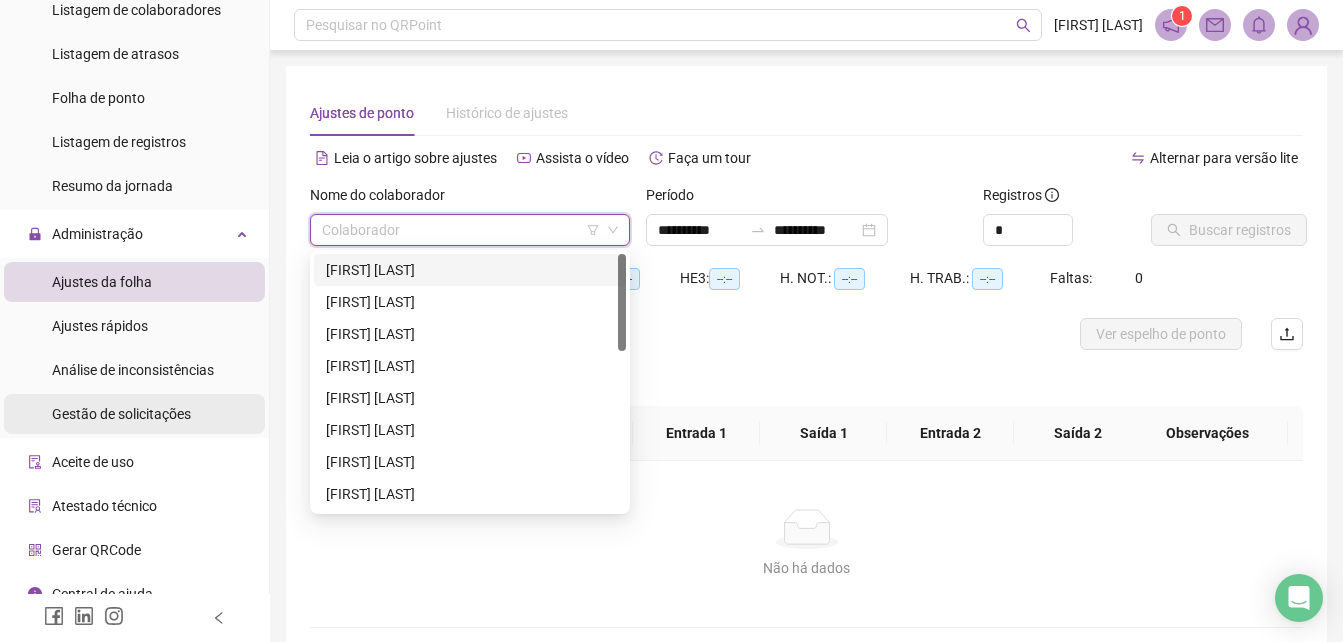 click on "Gestão de solicitações" at bounding box center [121, 414] 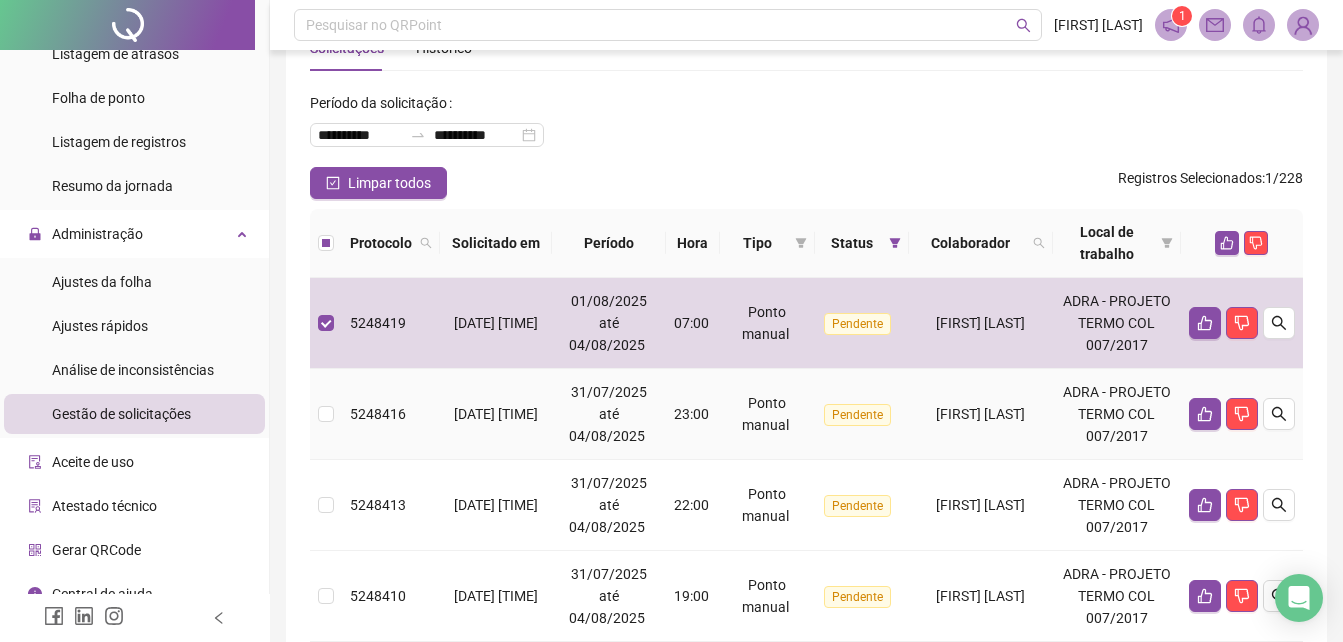 scroll, scrollTop: 100, scrollLeft: 0, axis: vertical 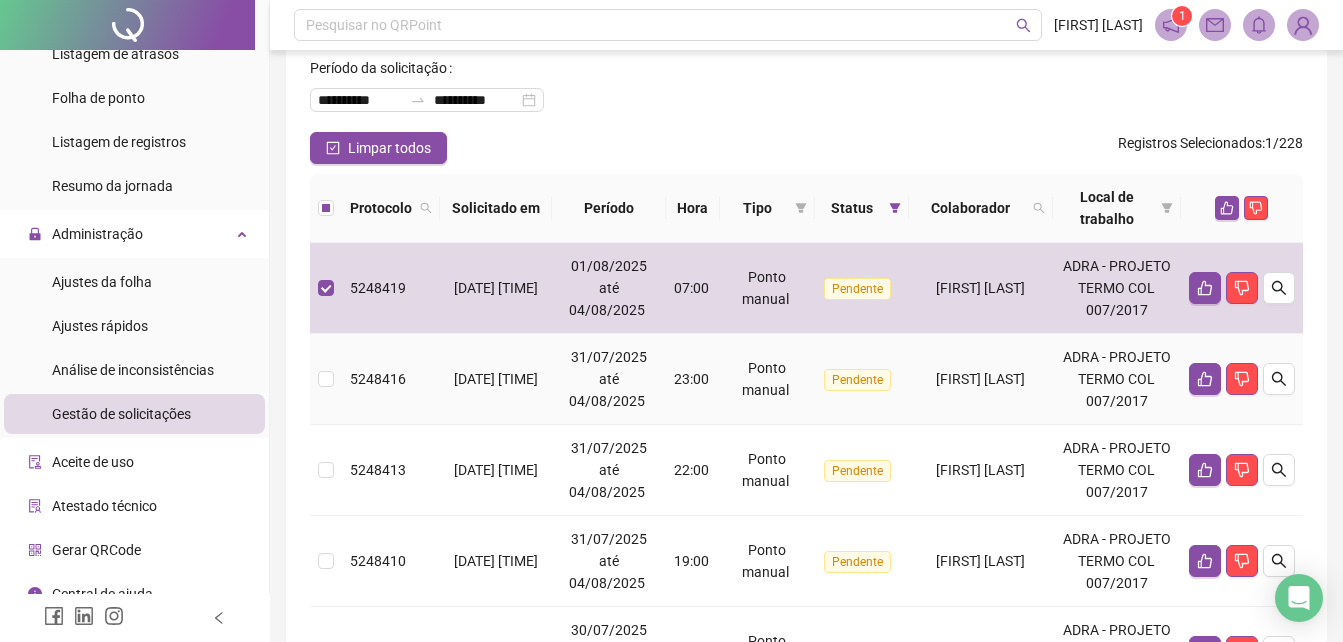 click at bounding box center (326, 379) 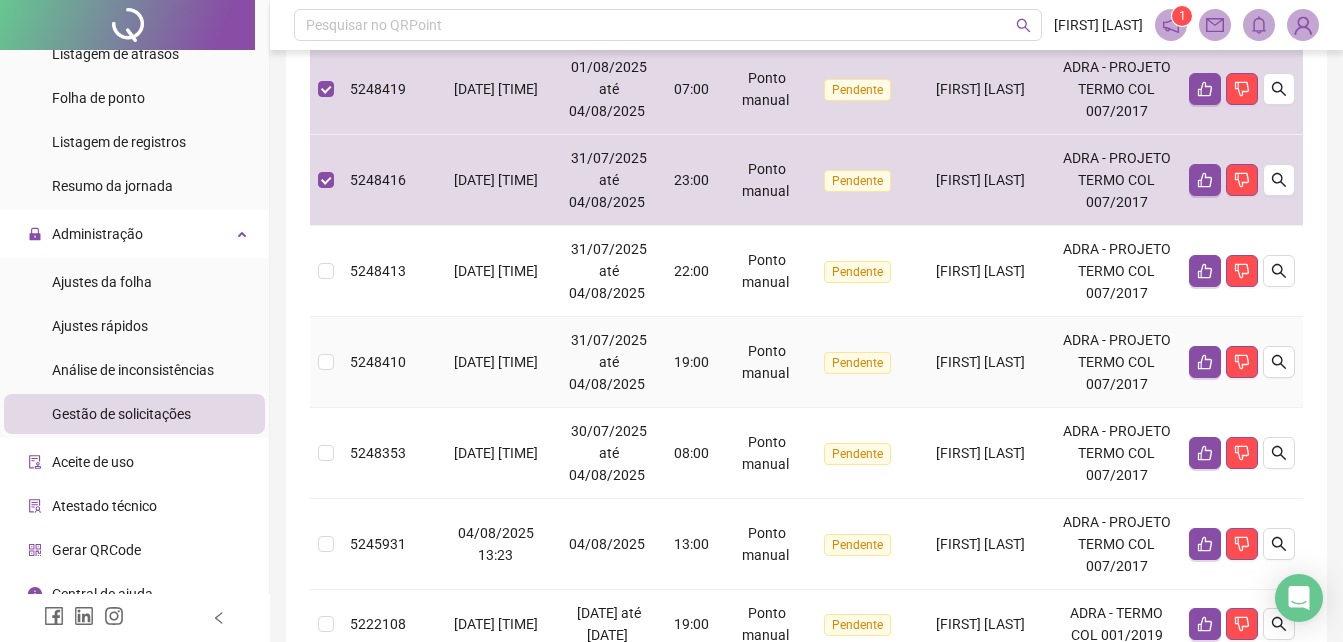 scroll, scrollTop: 300, scrollLeft: 0, axis: vertical 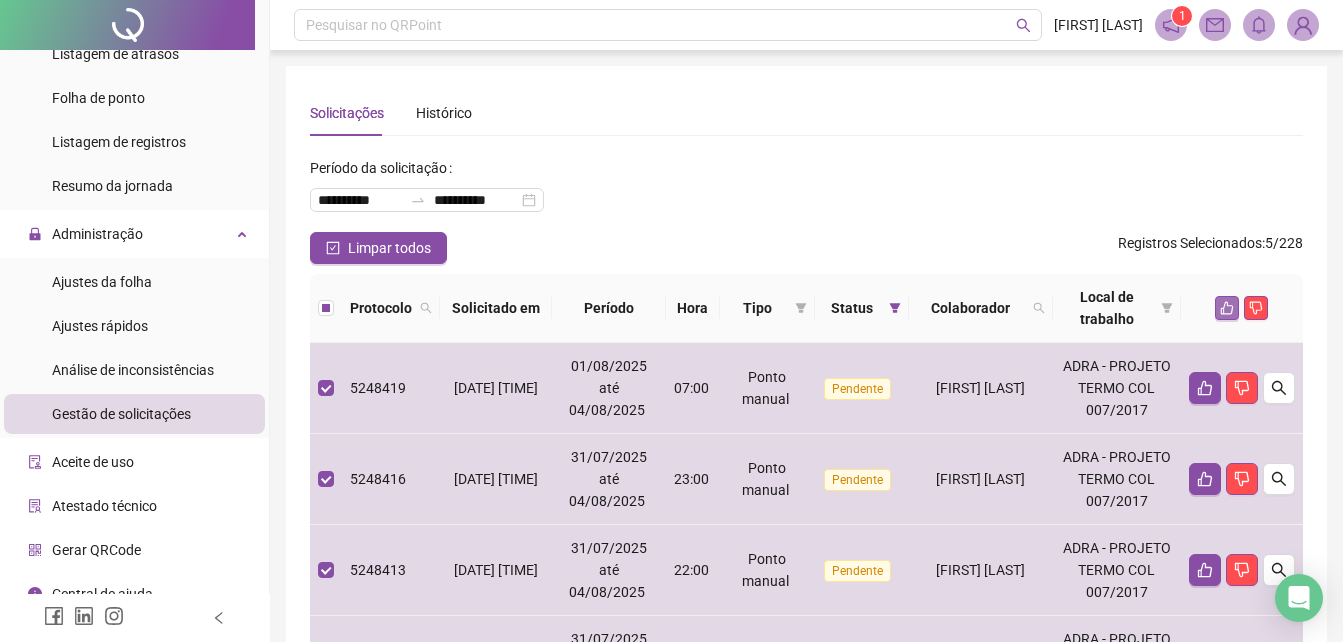 click at bounding box center (1227, 308) 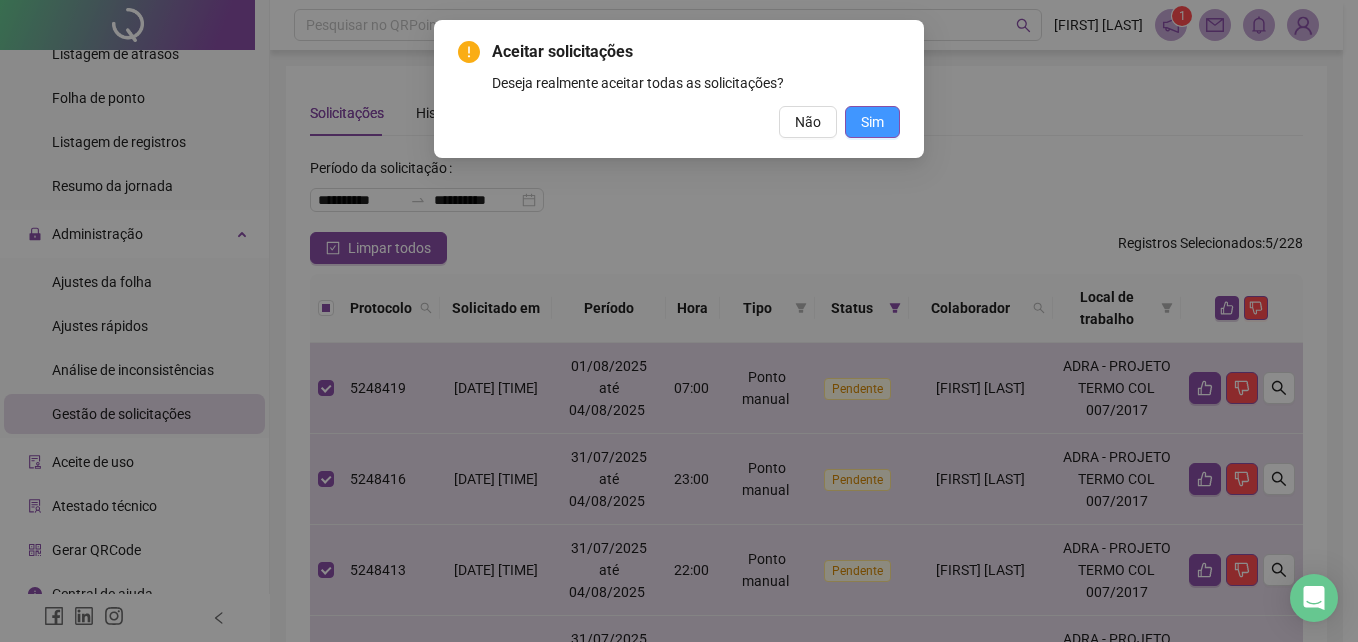 click on "Sim" at bounding box center (872, 122) 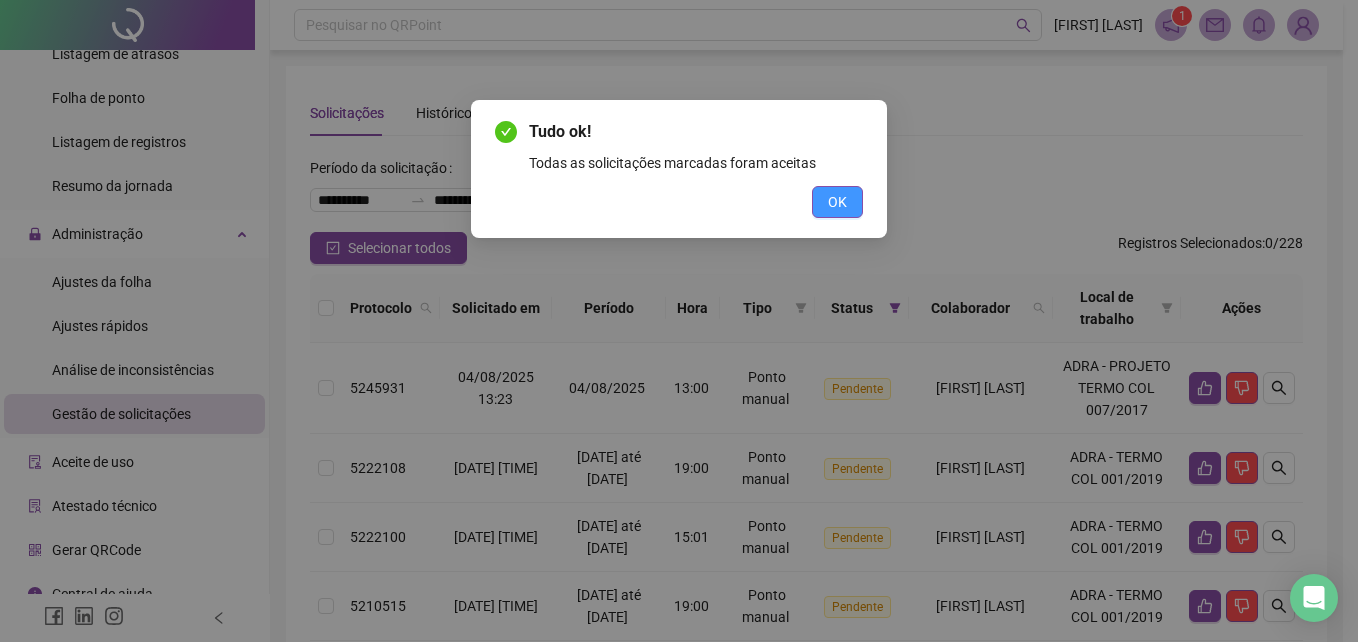 click on "OK" at bounding box center (837, 202) 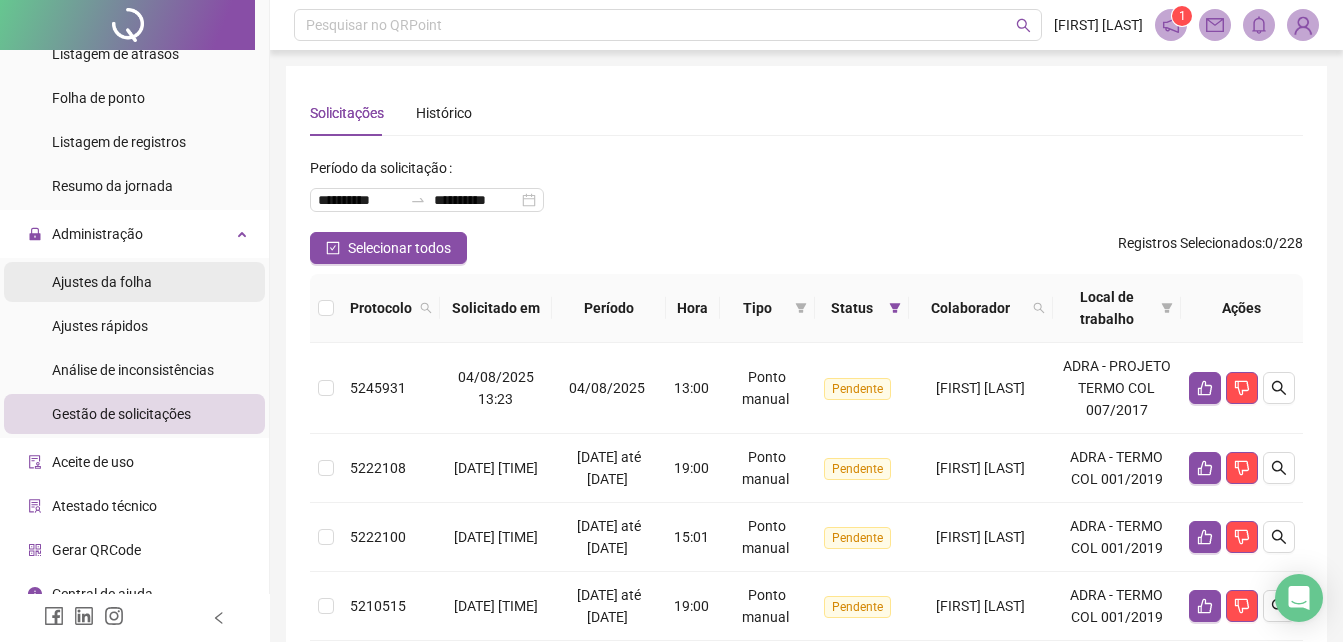 click on "Ajustes da folha" at bounding box center [102, 282] 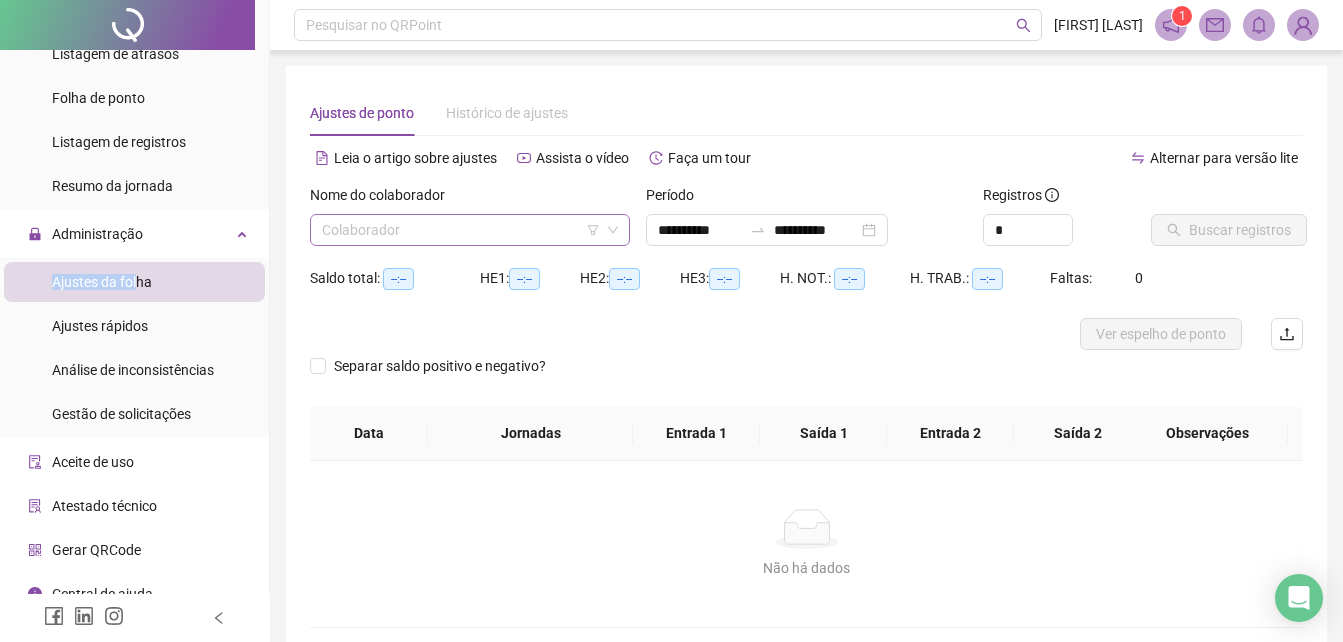 drag, startPoint x: 136, startPoint y: 273, endPoint x: 332, endPoint y: 235, distance: 199.64969 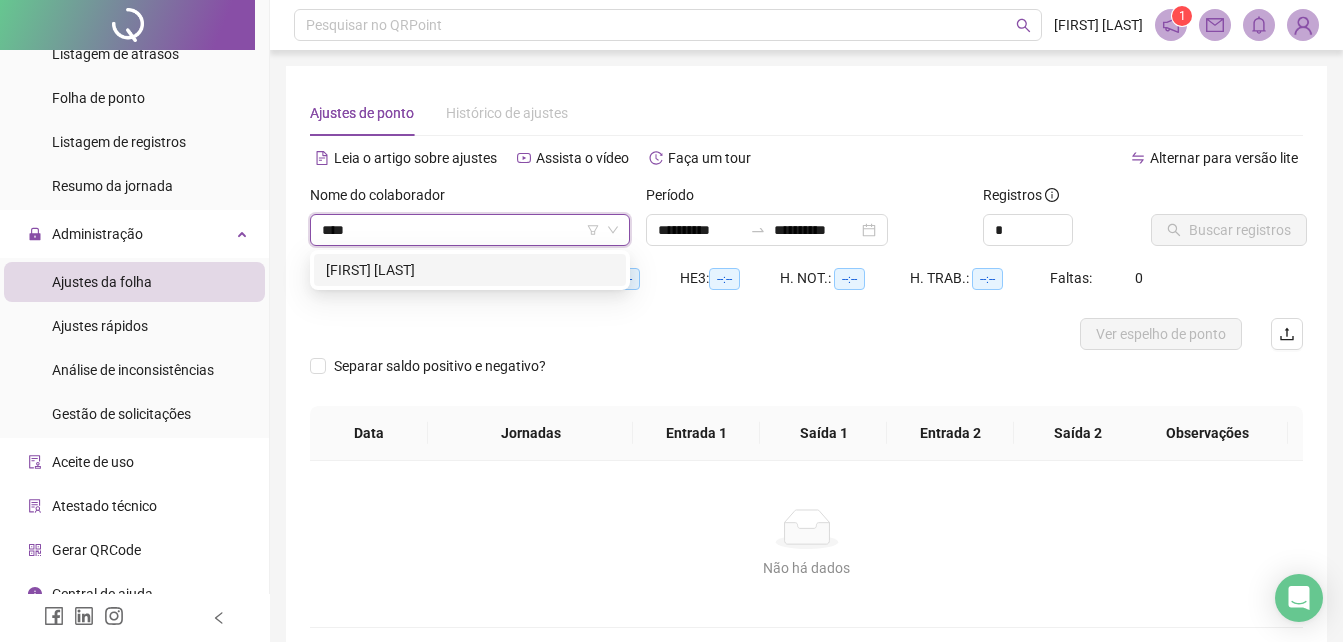 type on "*****" 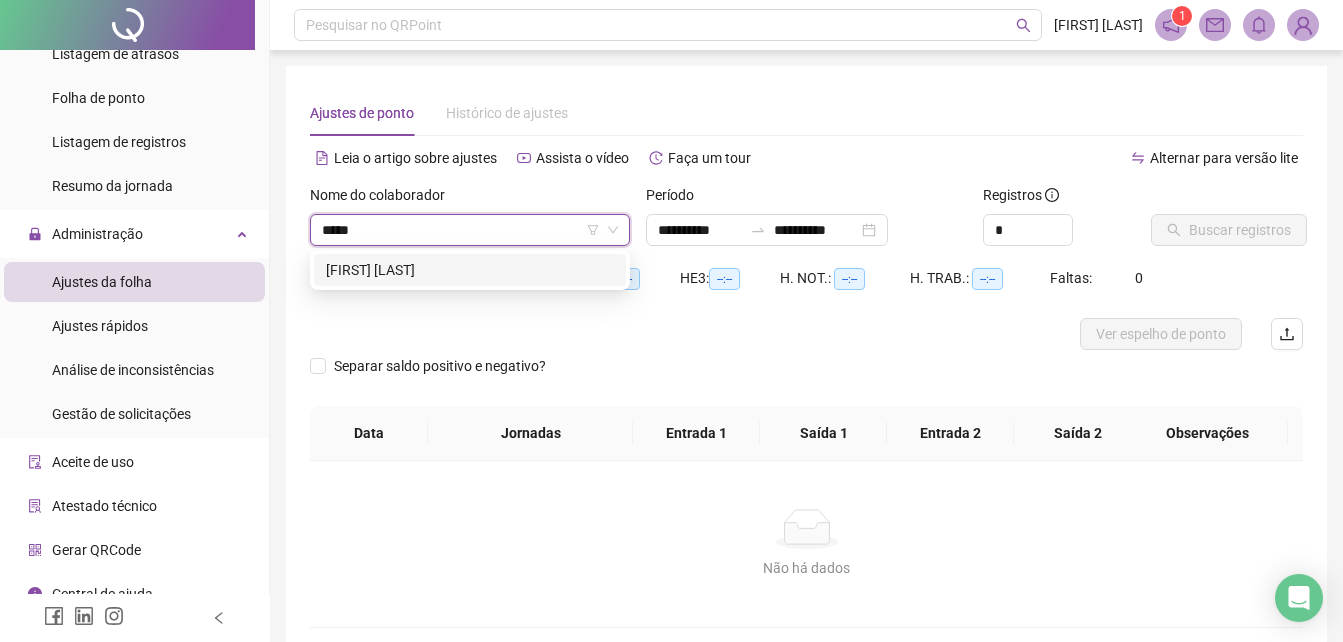 click on "[FIRST] [LAST]" at bounding box center (470, 270) 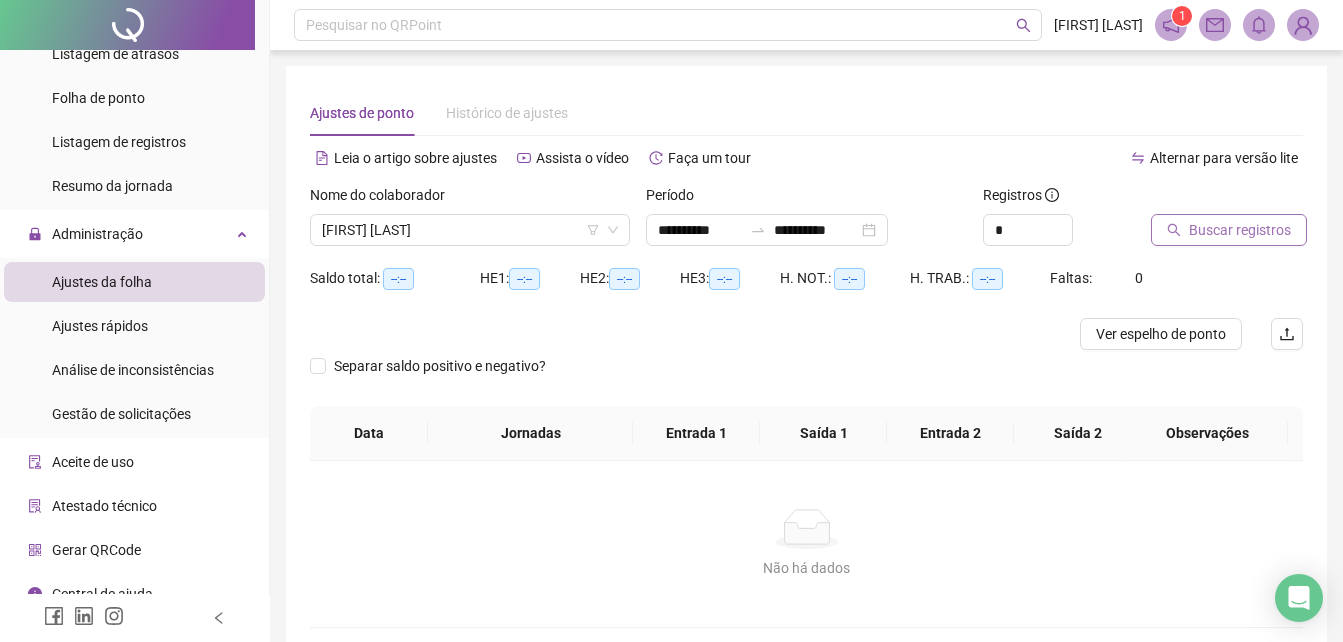 click on "Buscar registros" at bounding box center (1240, 230) 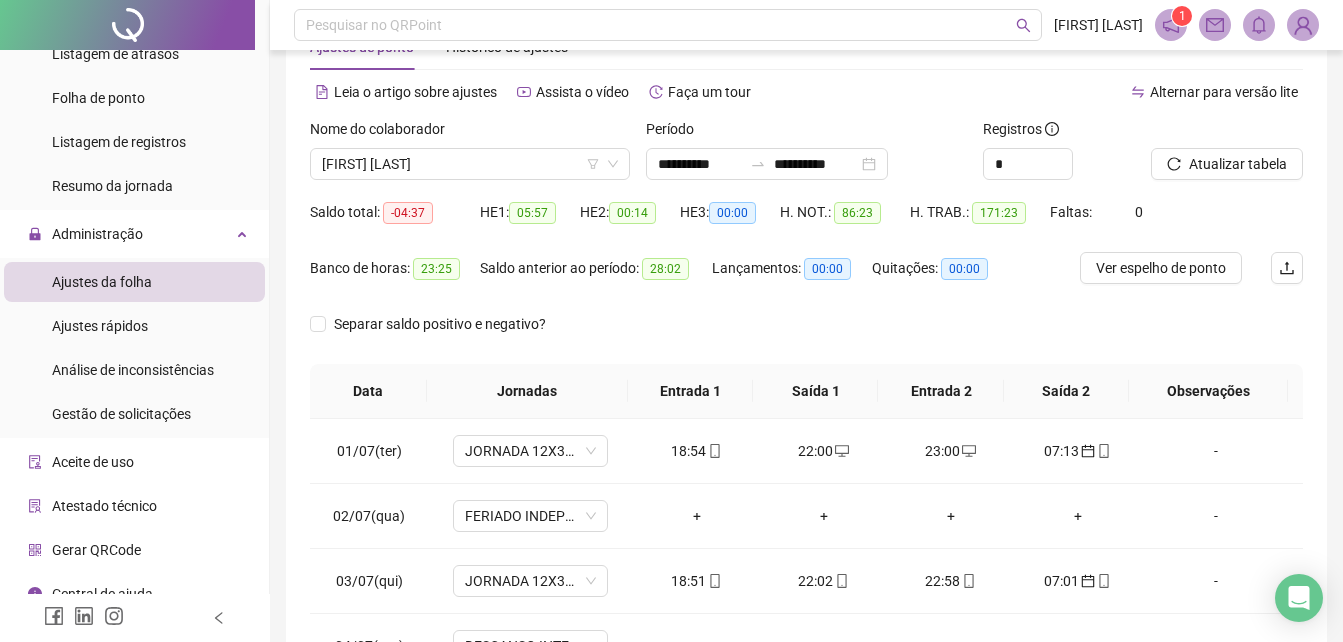 scroll, scrollTop: 100, scrollLeft: 0, axis: vertical 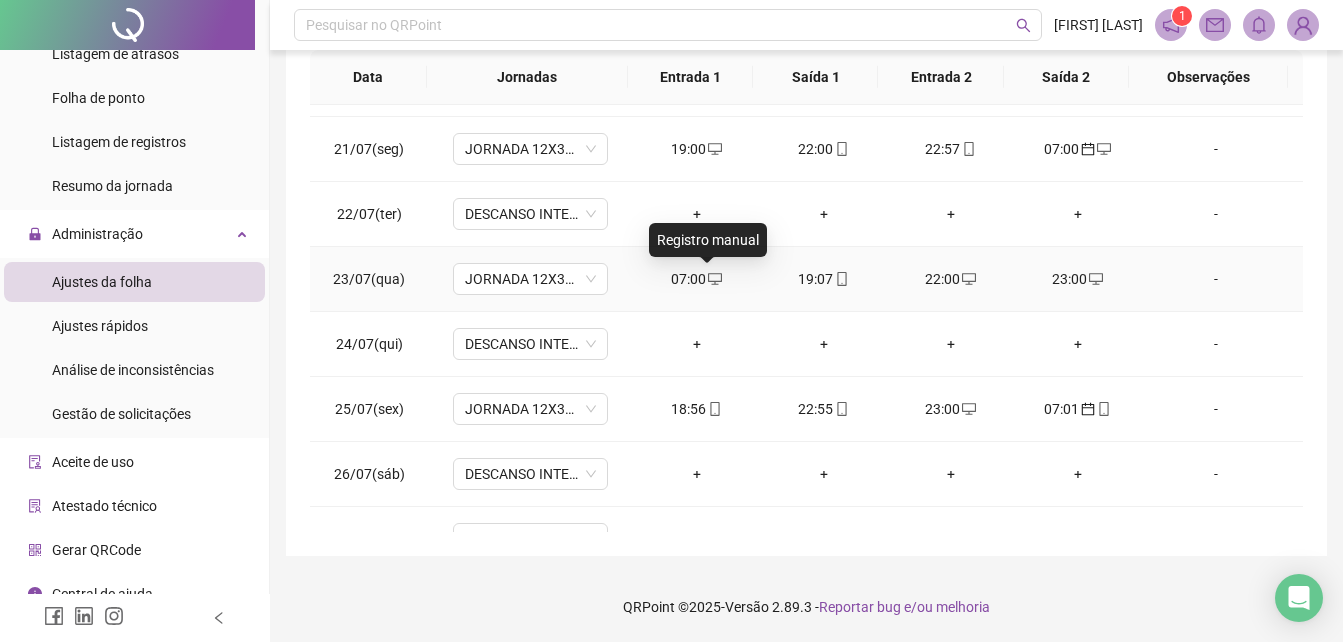 click 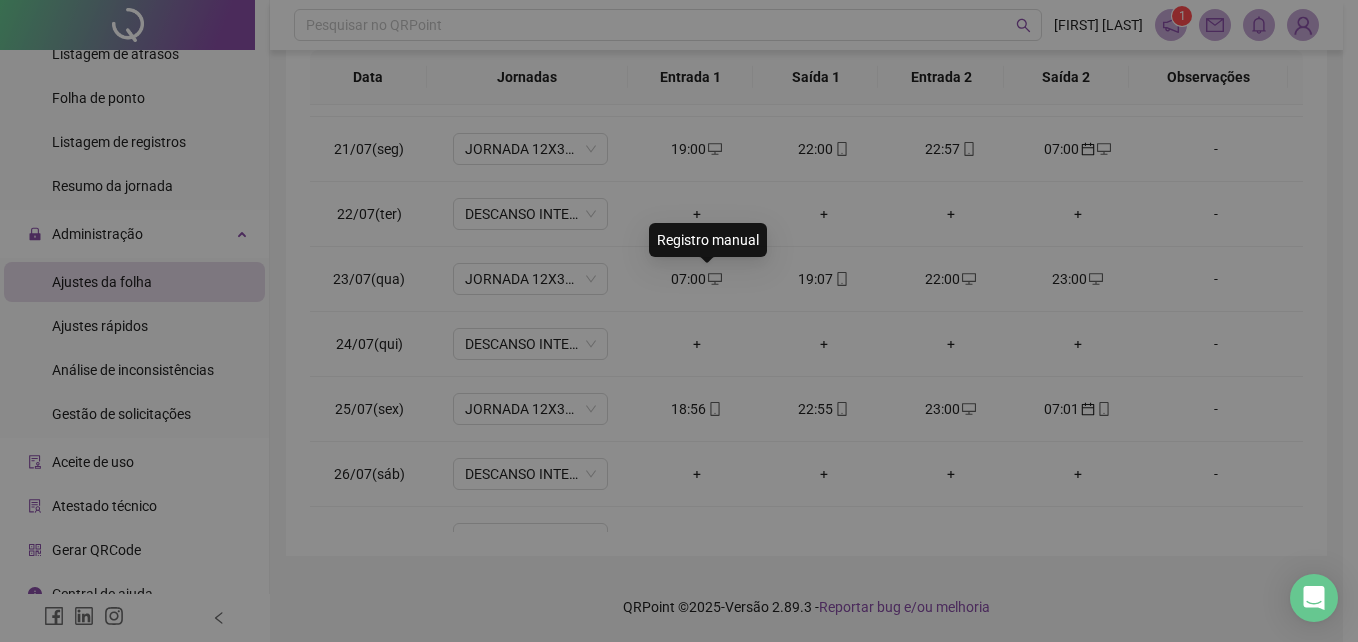 type on "**********" 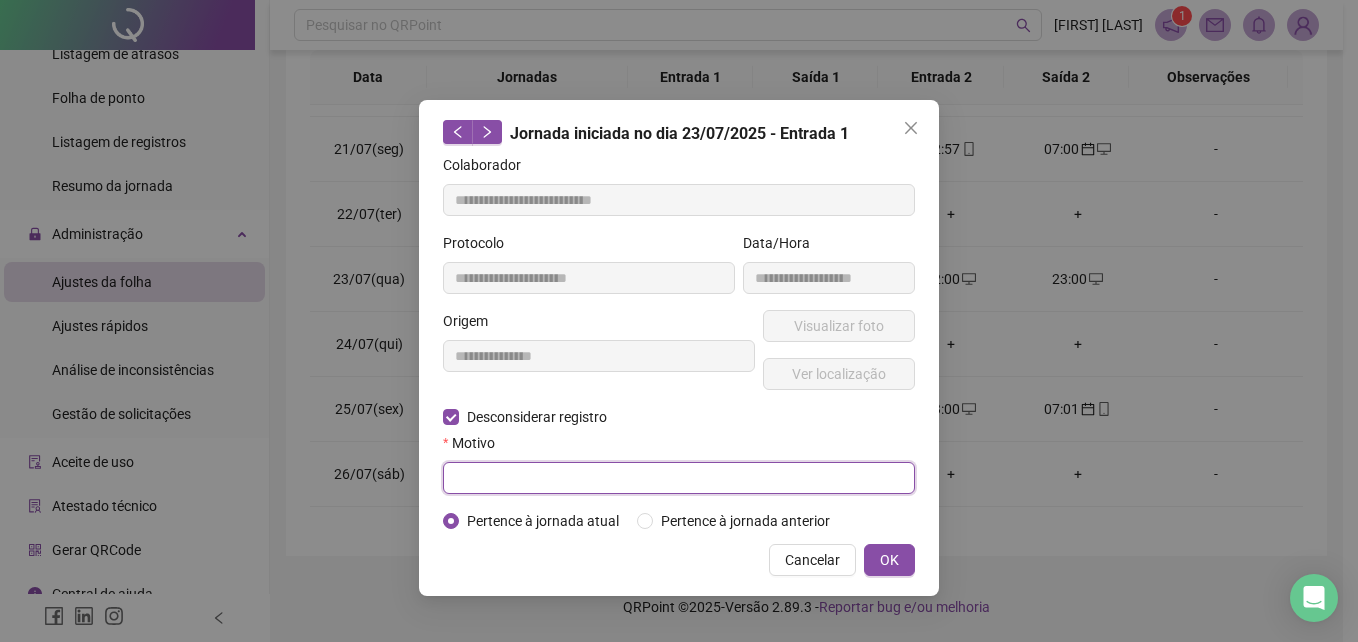 click at bounding box center (679, 478) 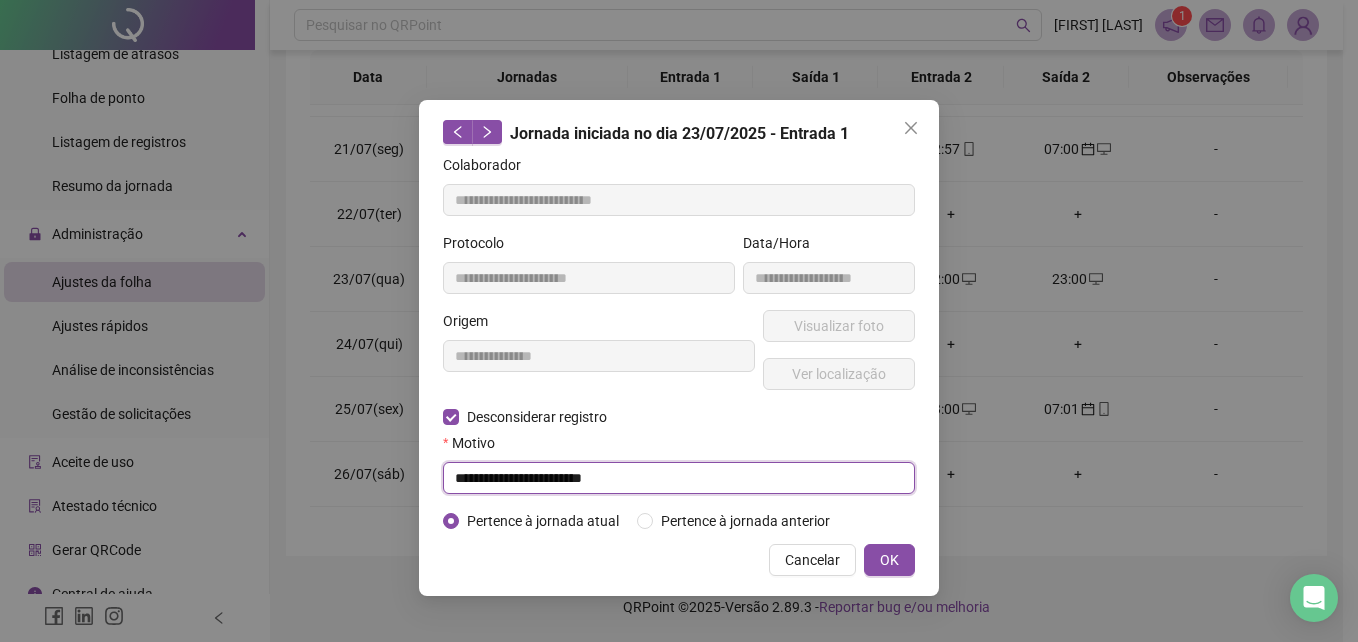 type on "**********" 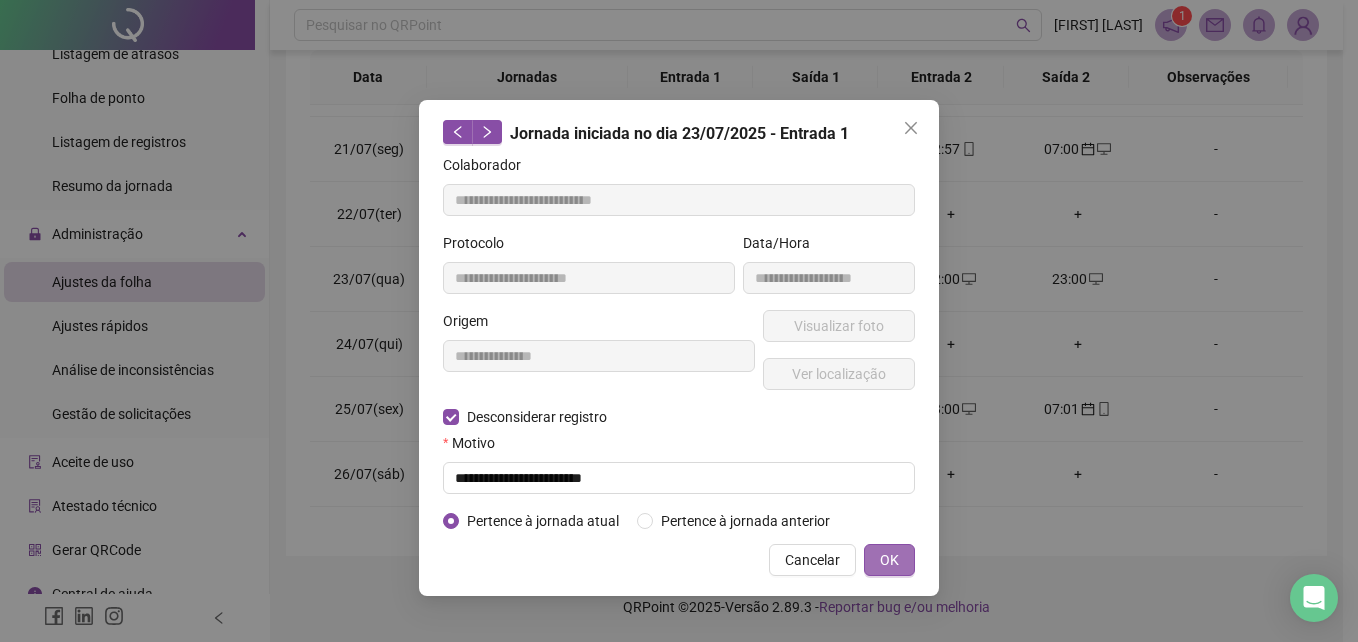 click on "OK" at bounding box center [889, 560] 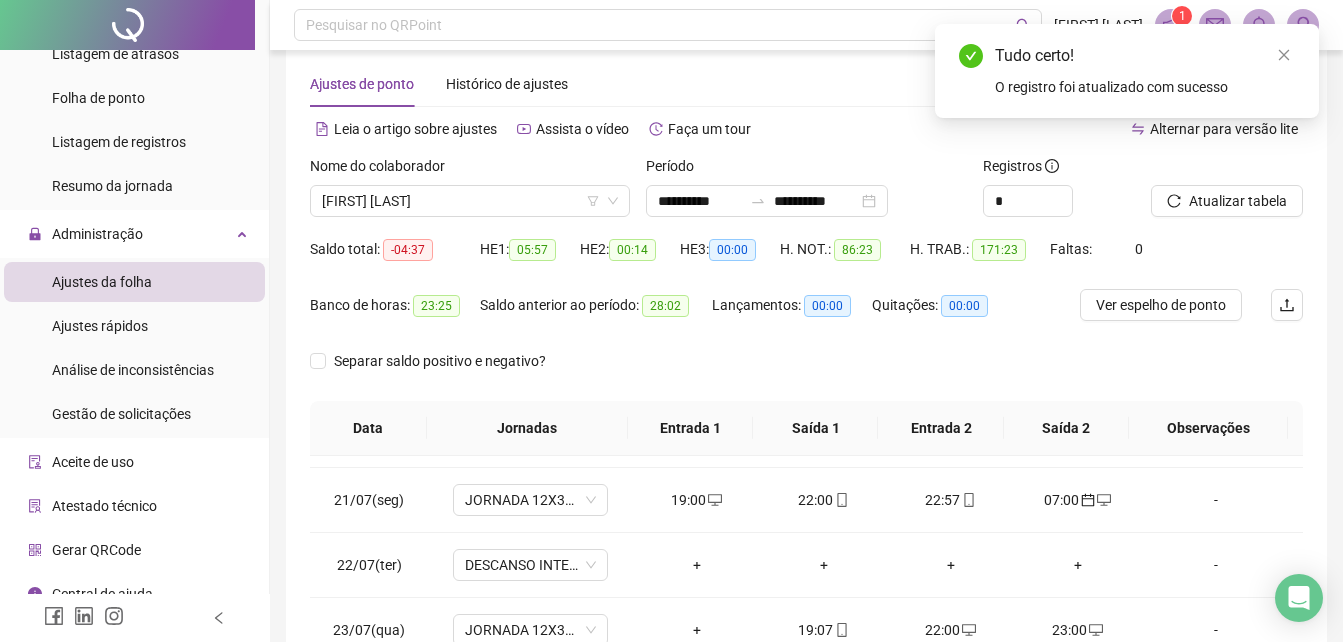scroll, scrollTop: 38, scrollLeft: 0, axis: vertical 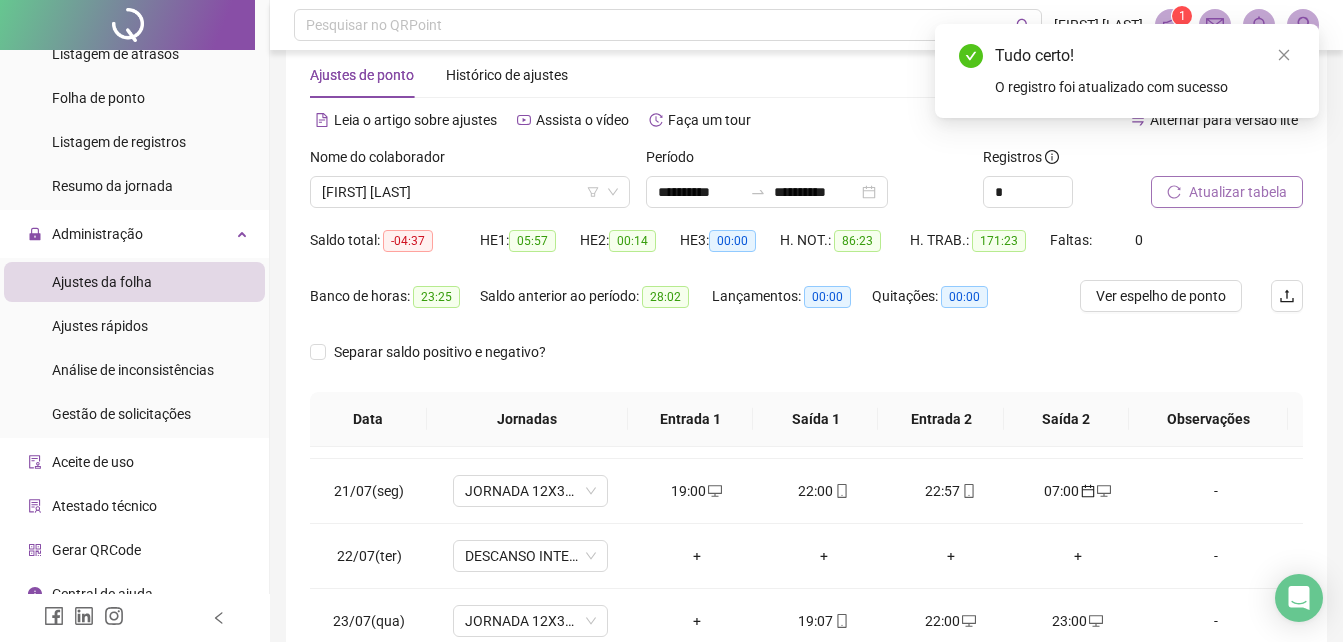 click on "Atualizar tabela" at bounding box center (1238, 192) 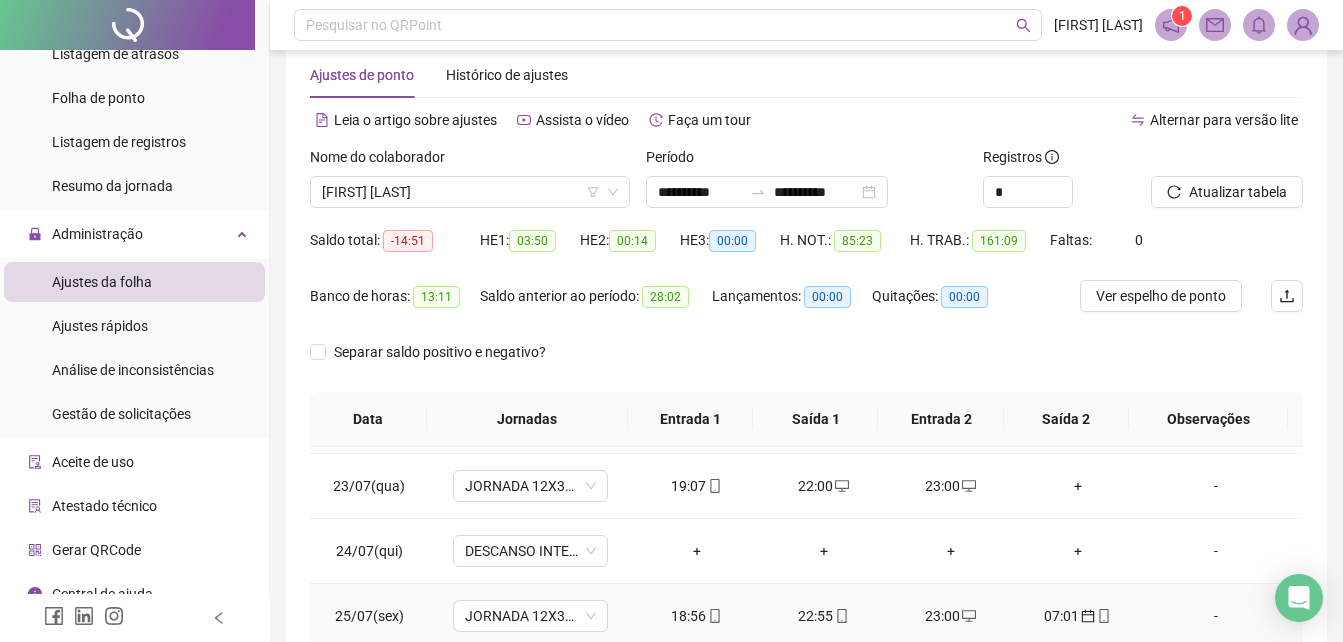scroll, scrollTop: 1388, scrollLeft: 0, axis: vertical 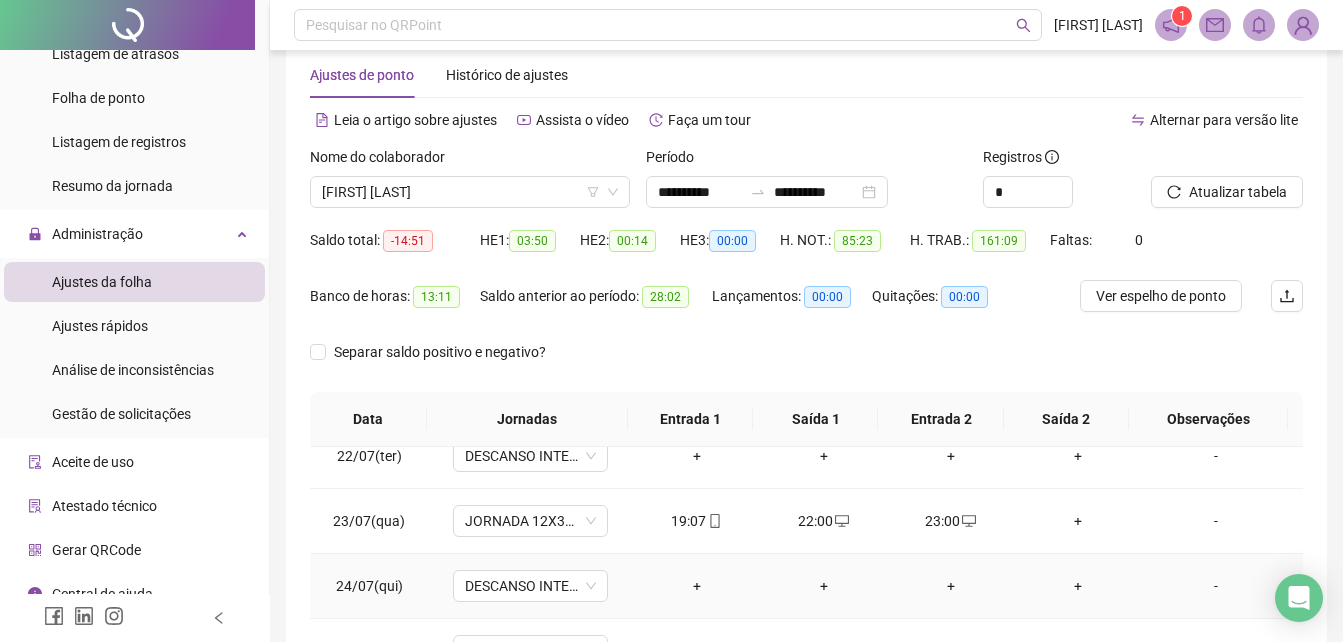 click on "+" at bounding box center [696, 586] 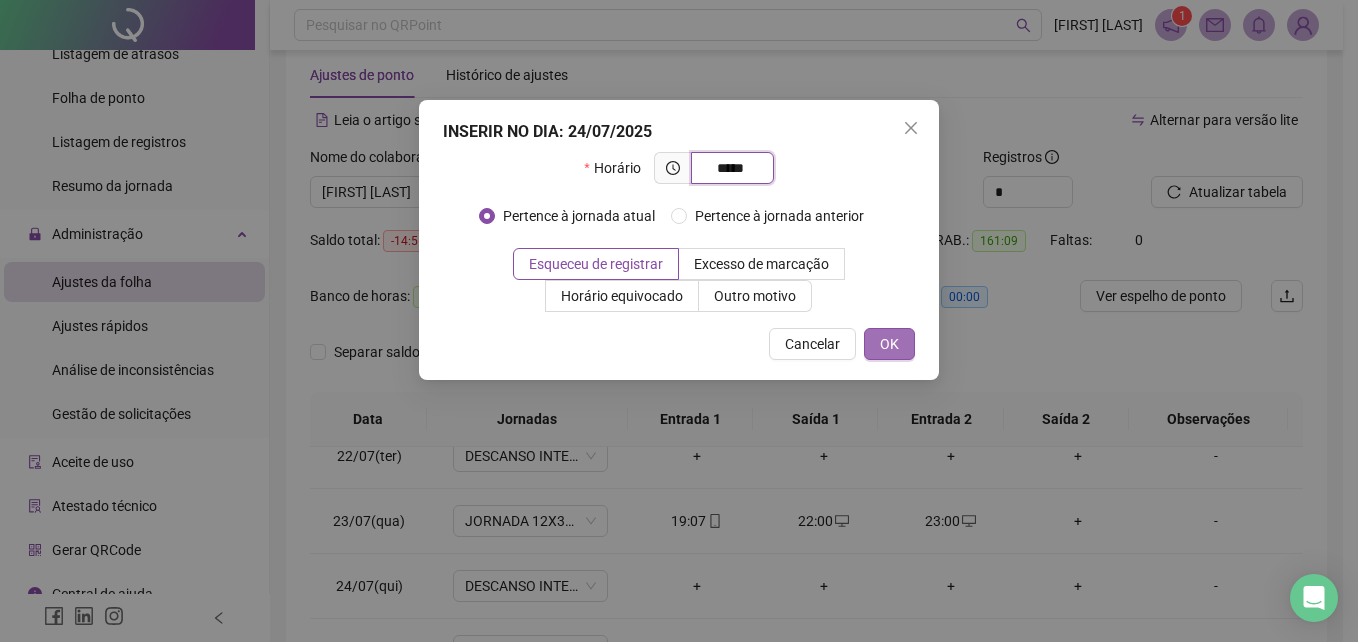 type on "*****" 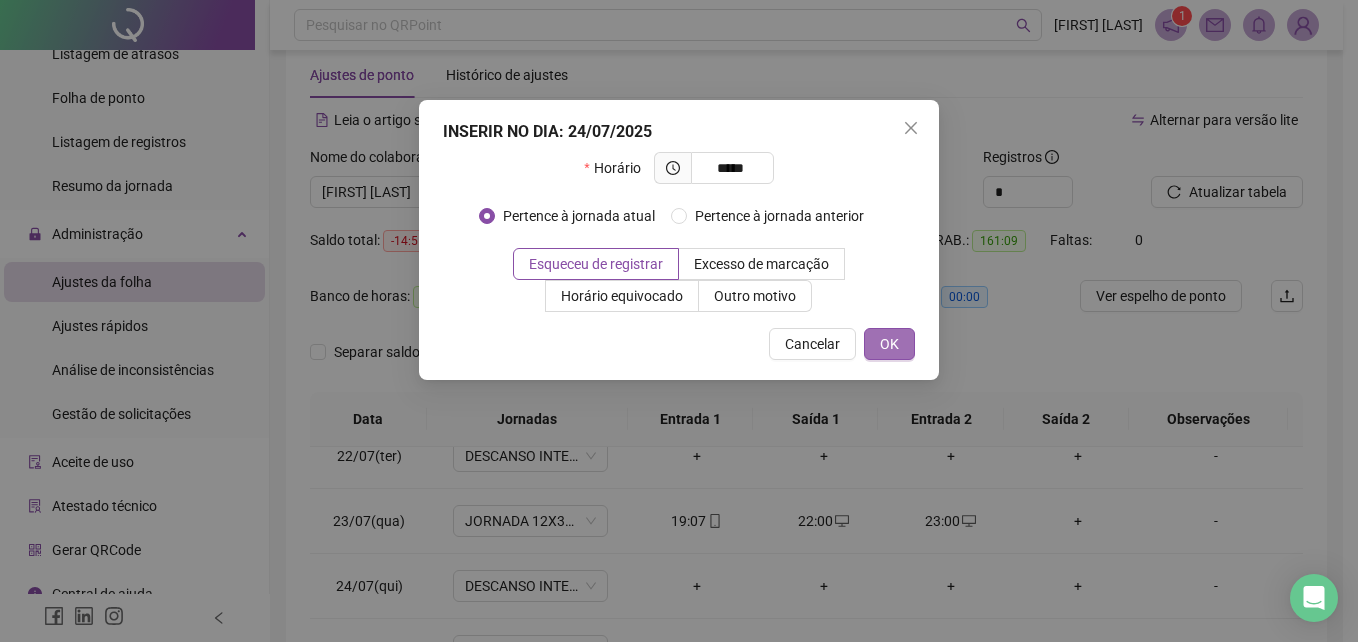 click on "OK" at bounding box center [889, 344] 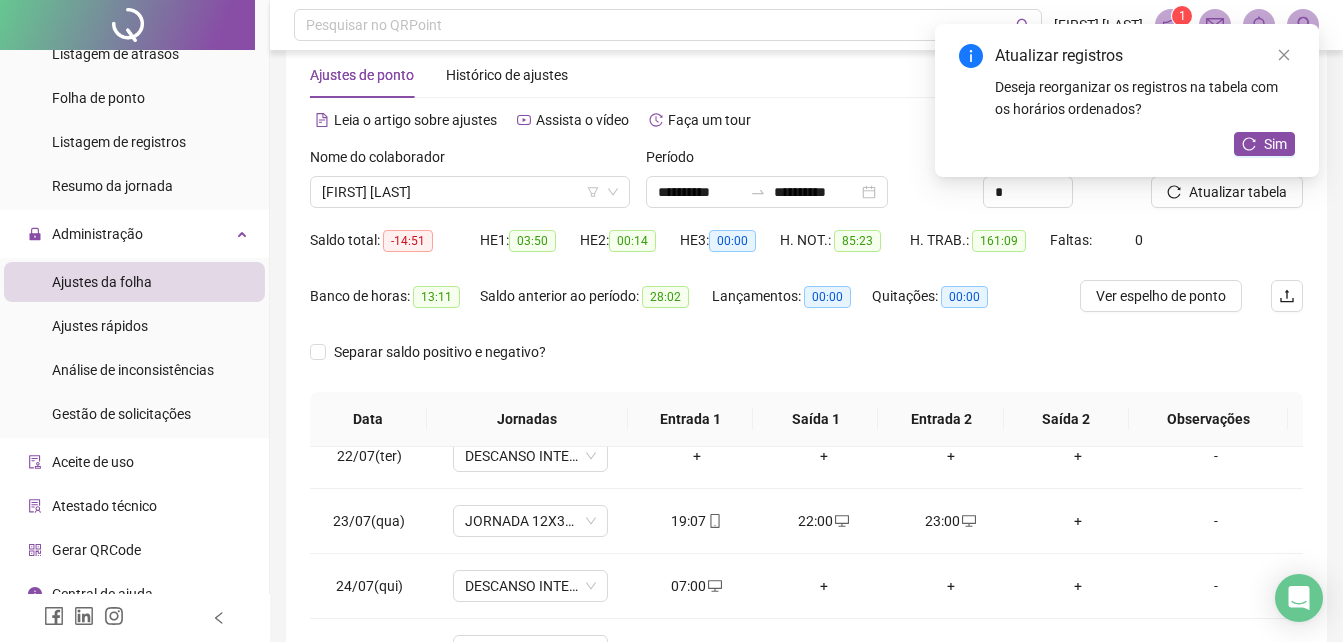 drag, startPoint x: 1263, startPoint y: 147, endPoint x: 1248, endPoint y: 181, distance: 37.161808 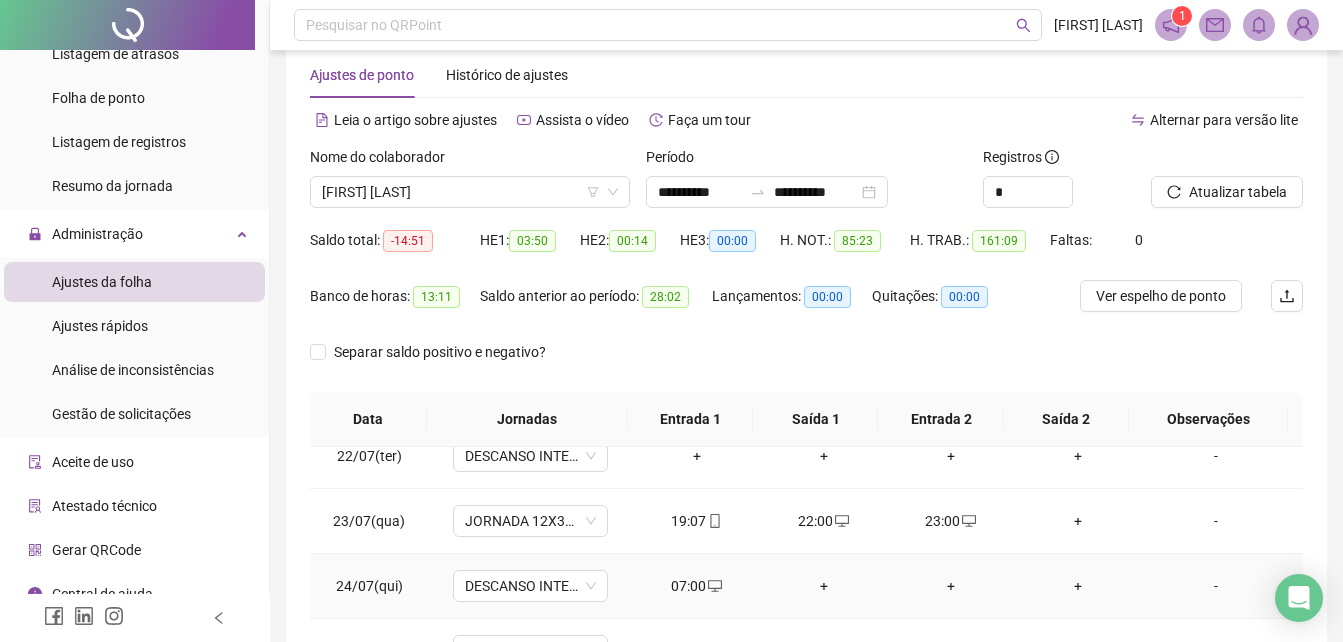 click on "07:00" at bounding box center [696, 586] 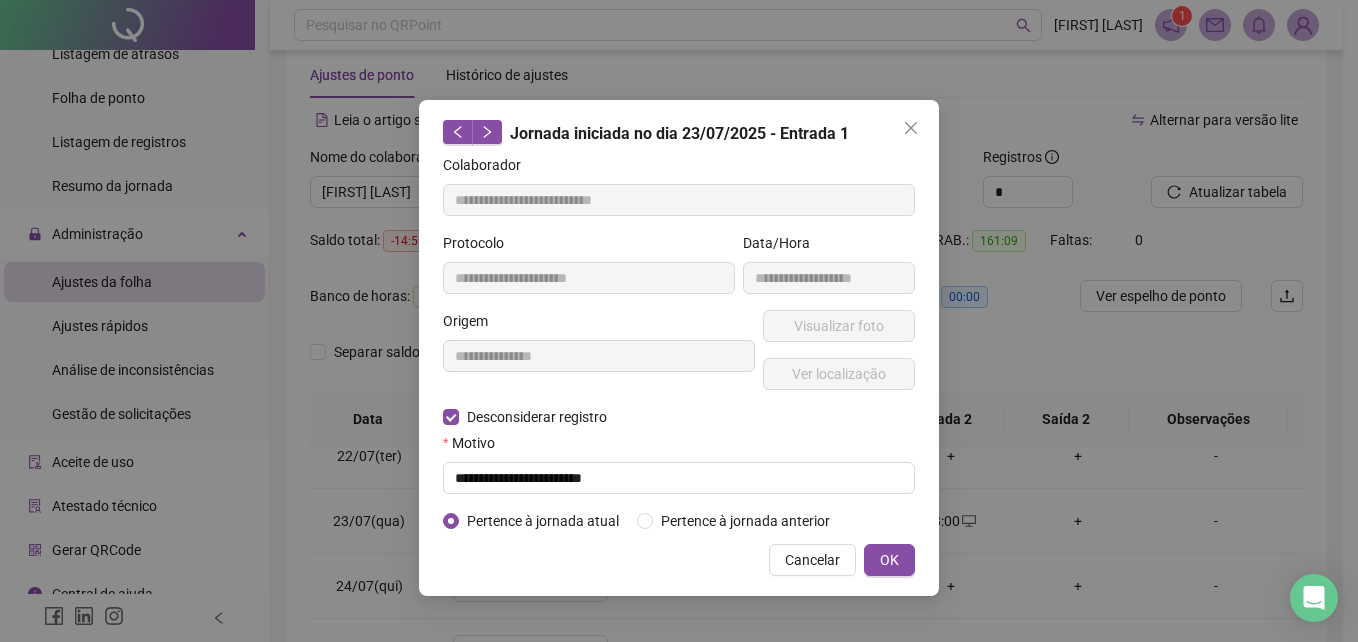 type on "**********" 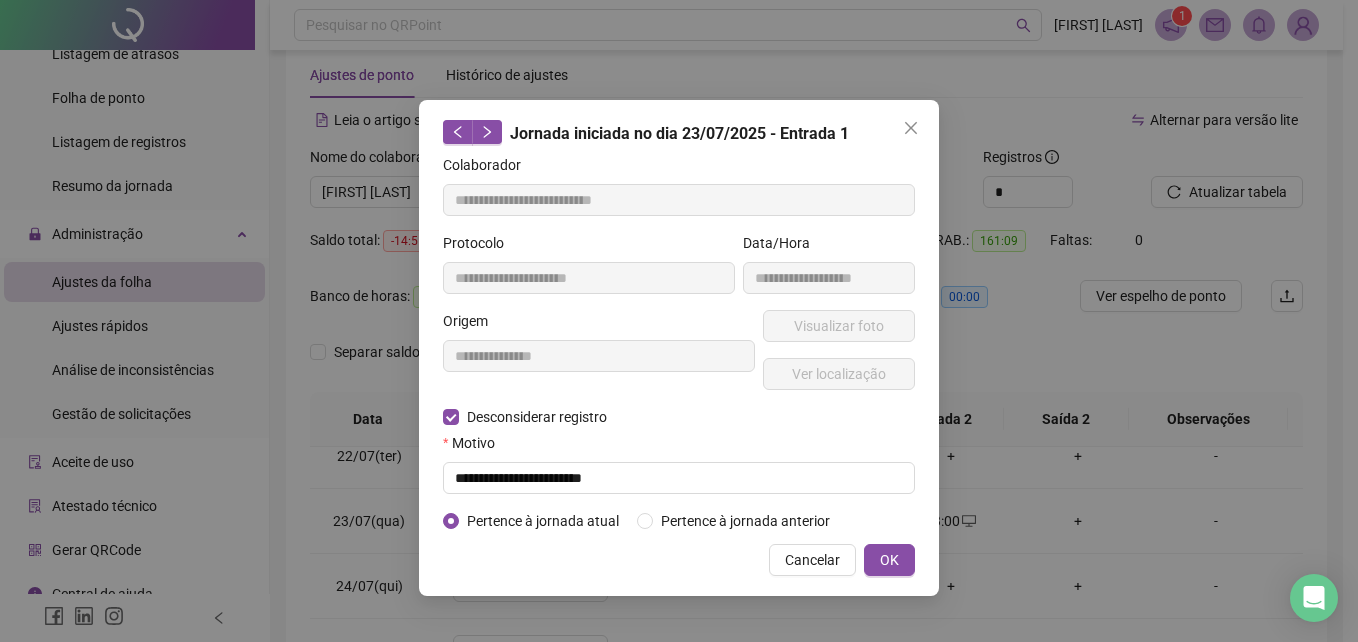 type on "**********" 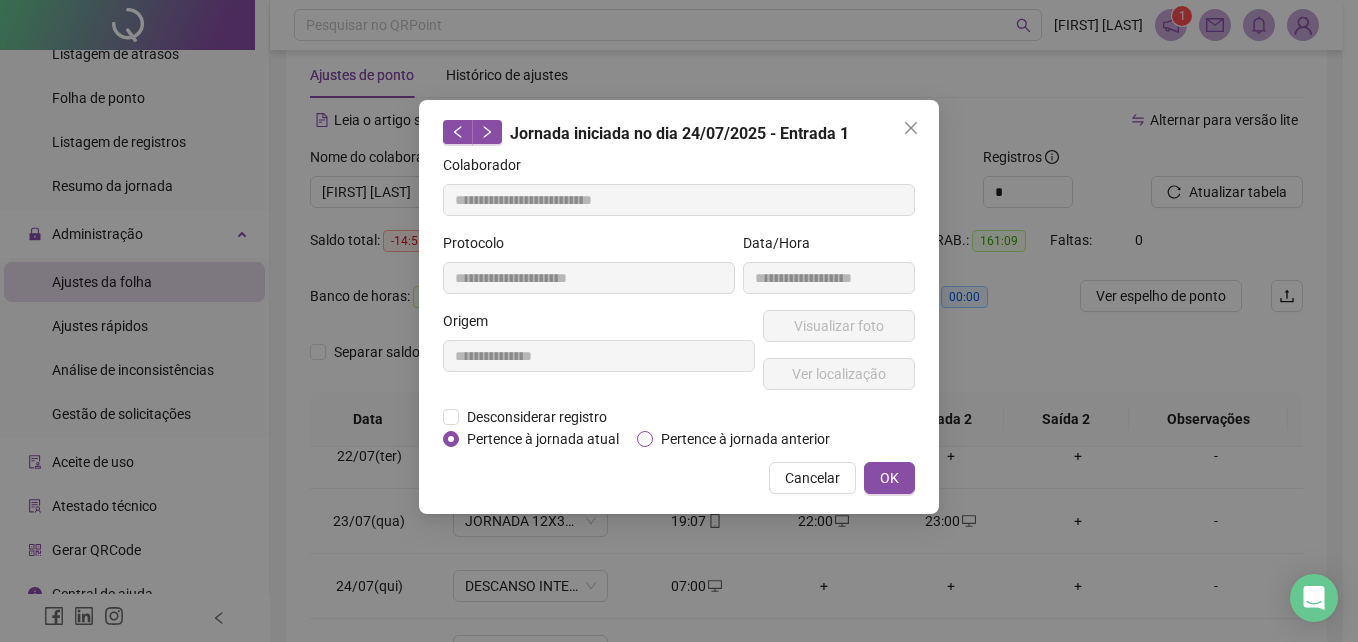 click on "Pertence à jornada anterior" at bounding box center (737, 439) 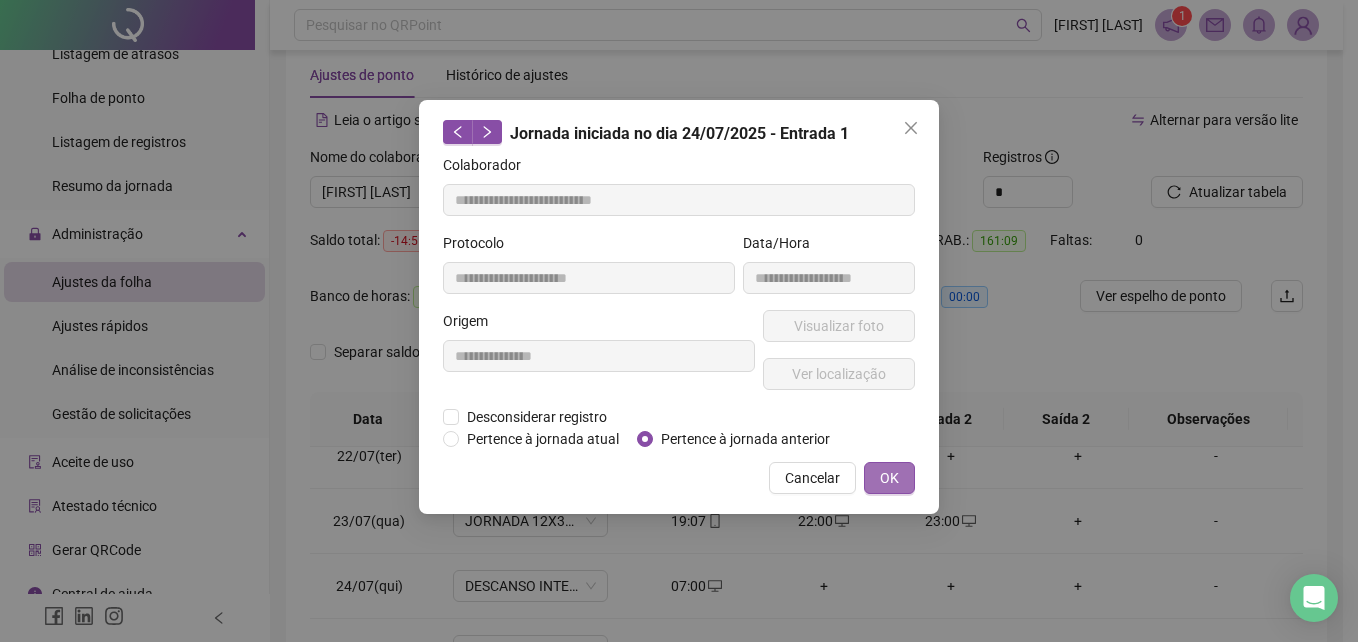 click on "OK" at bounding box center (889, 478) 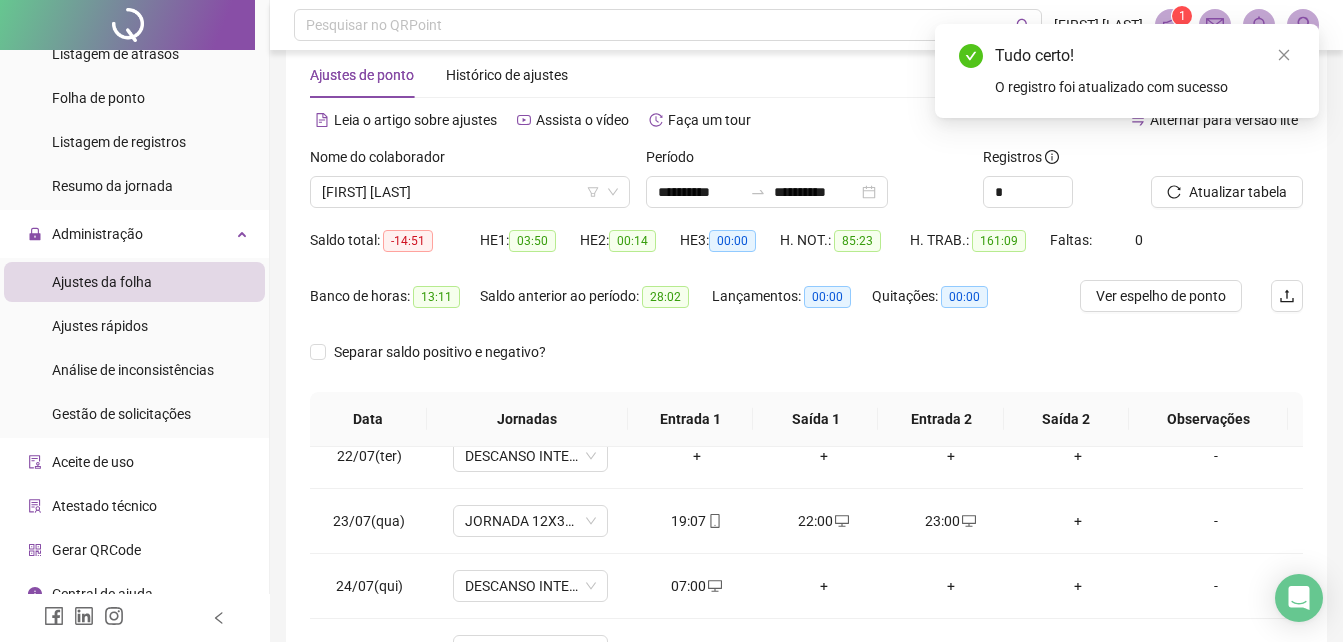 scroll, scrollTop: 0, scrollLeft: 0, axis: both 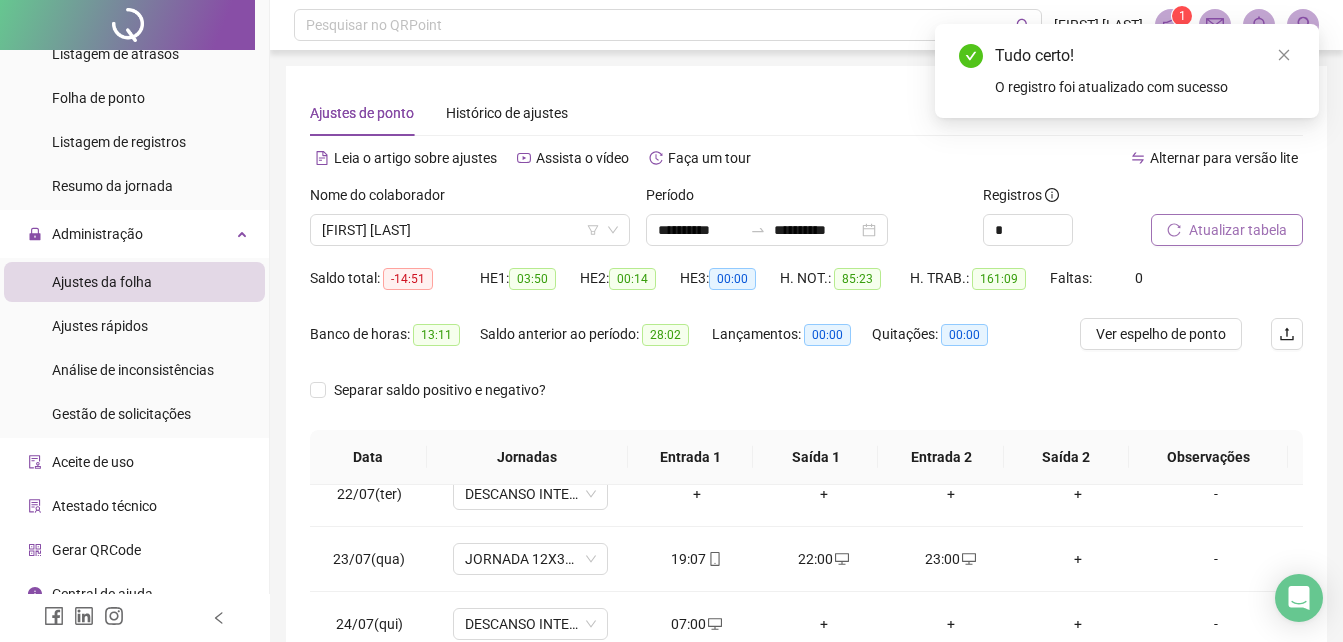 click on "Atualizar tabela" at bounding box center (1238, 230) 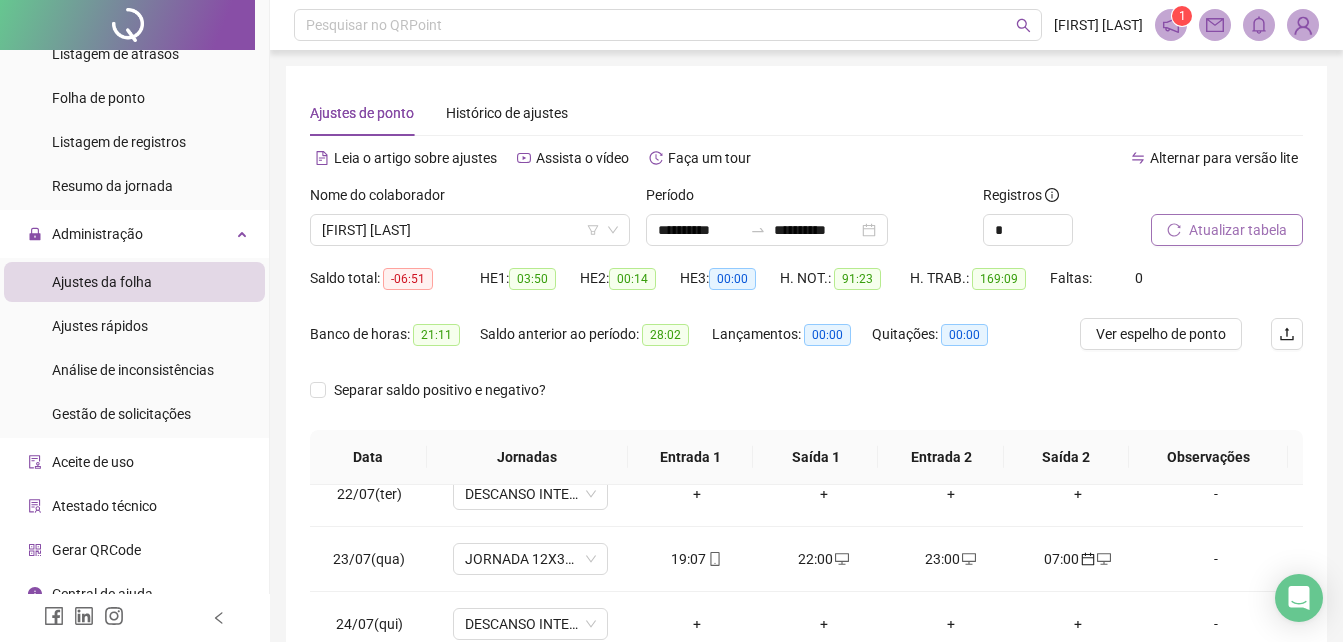 click on "Atualizar tabela" at bounding box center [1238, 230] 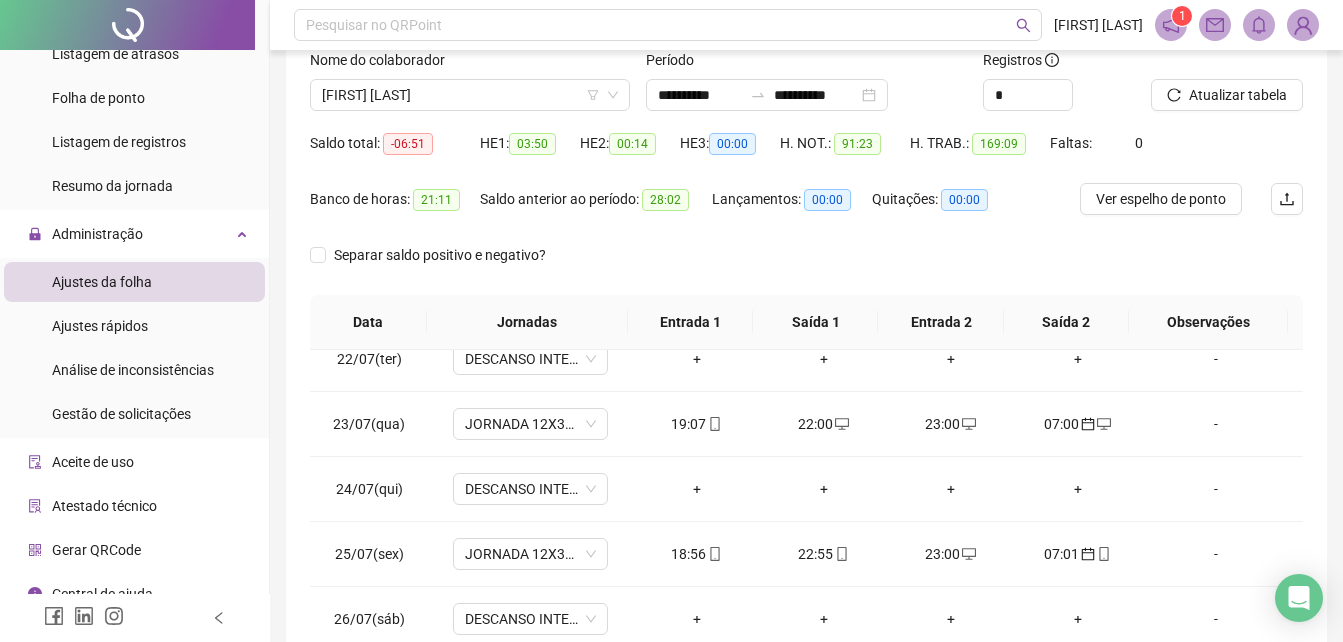scroll, scrollTop: 176, scrollLeft: 0, axis: vertical 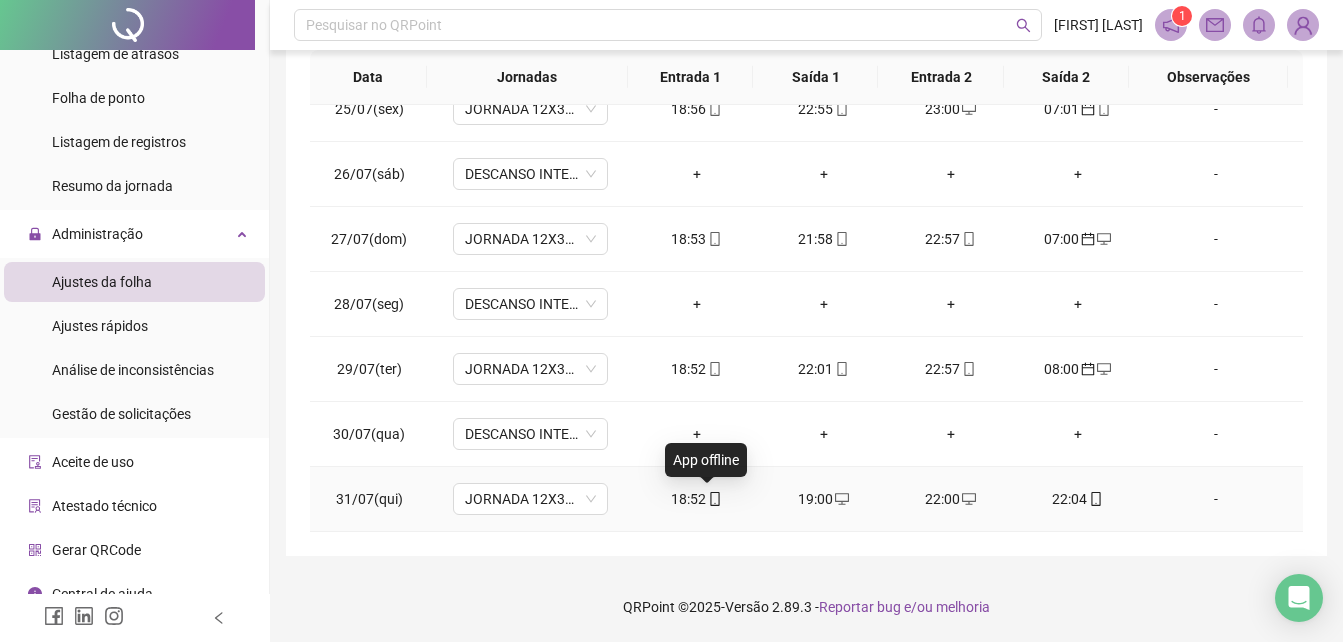 click 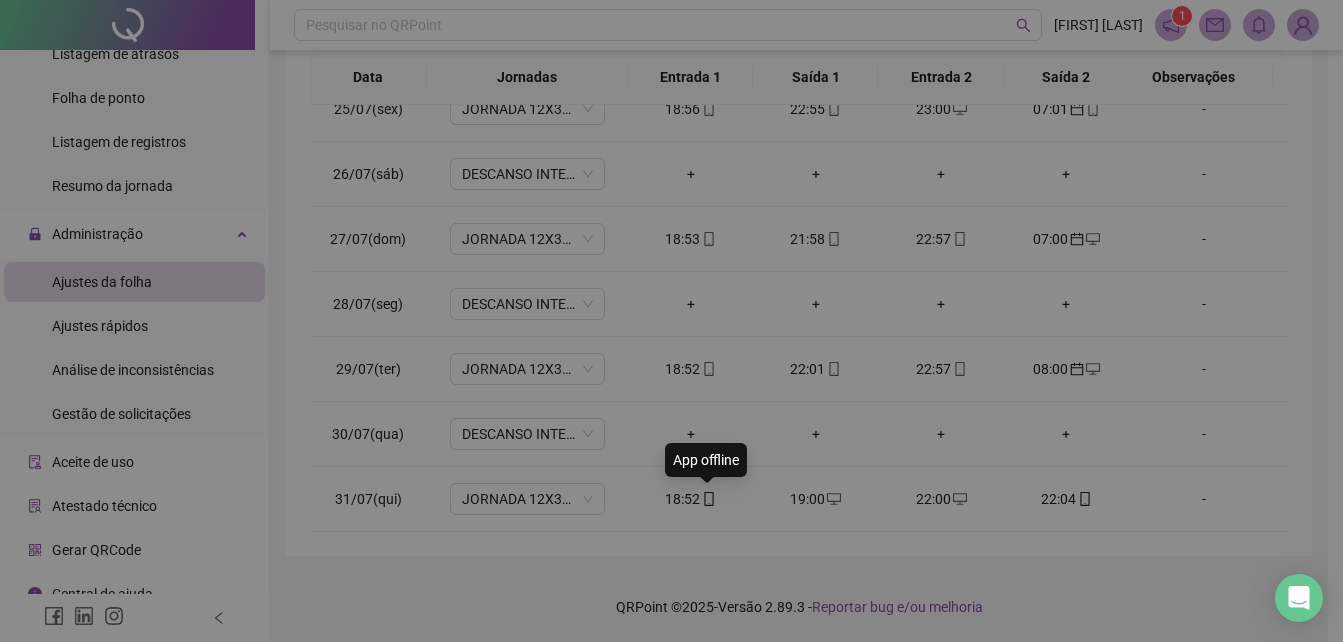 type on "**********" 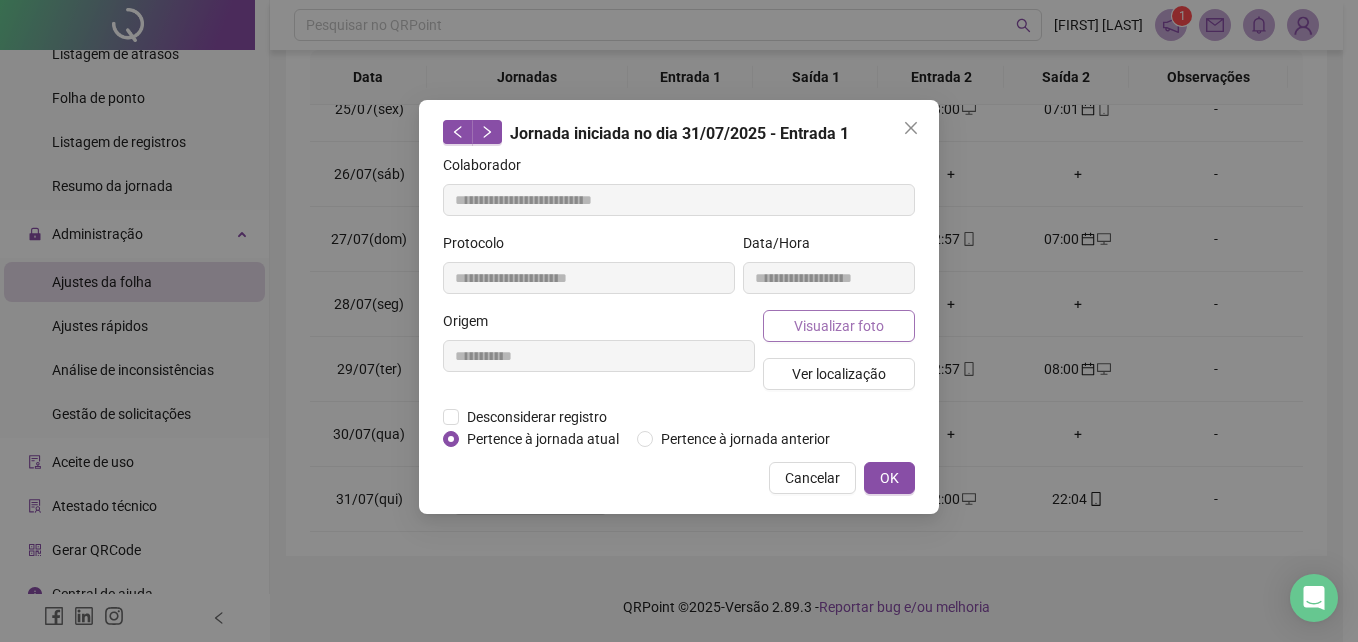 click on "Visualizar foto" at bounding box center (839, 326) 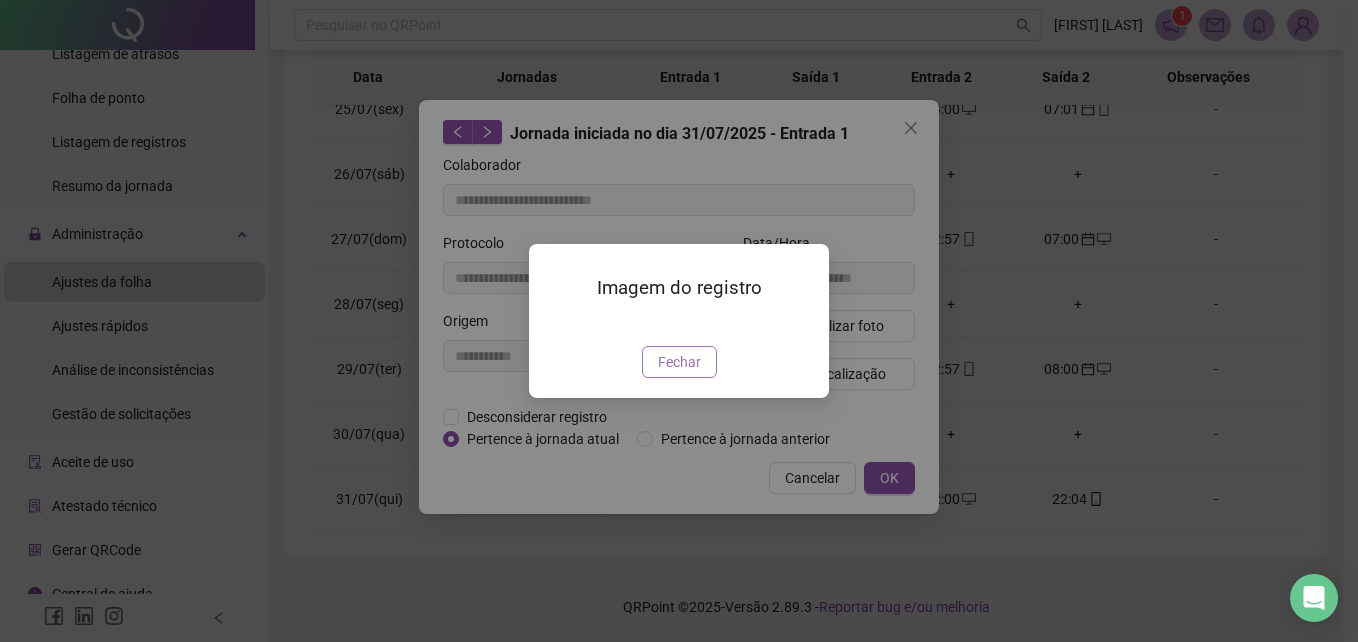 click on "Fechar" at bounding box center [679, 362] 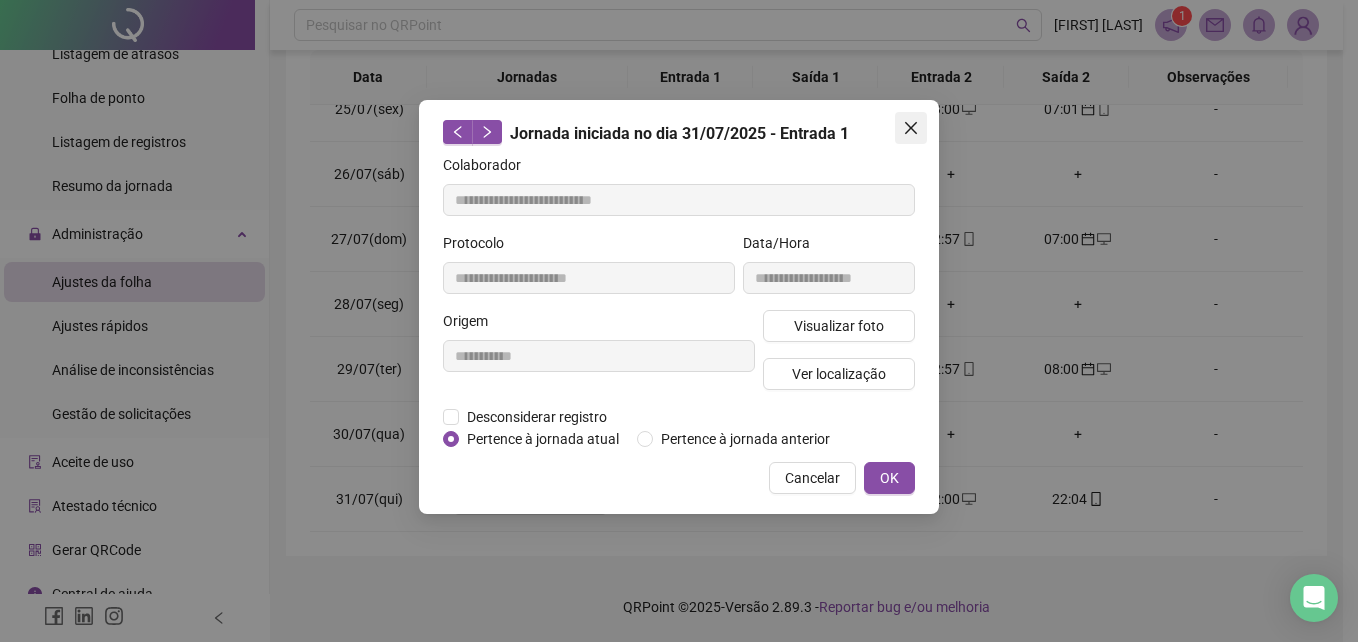 click 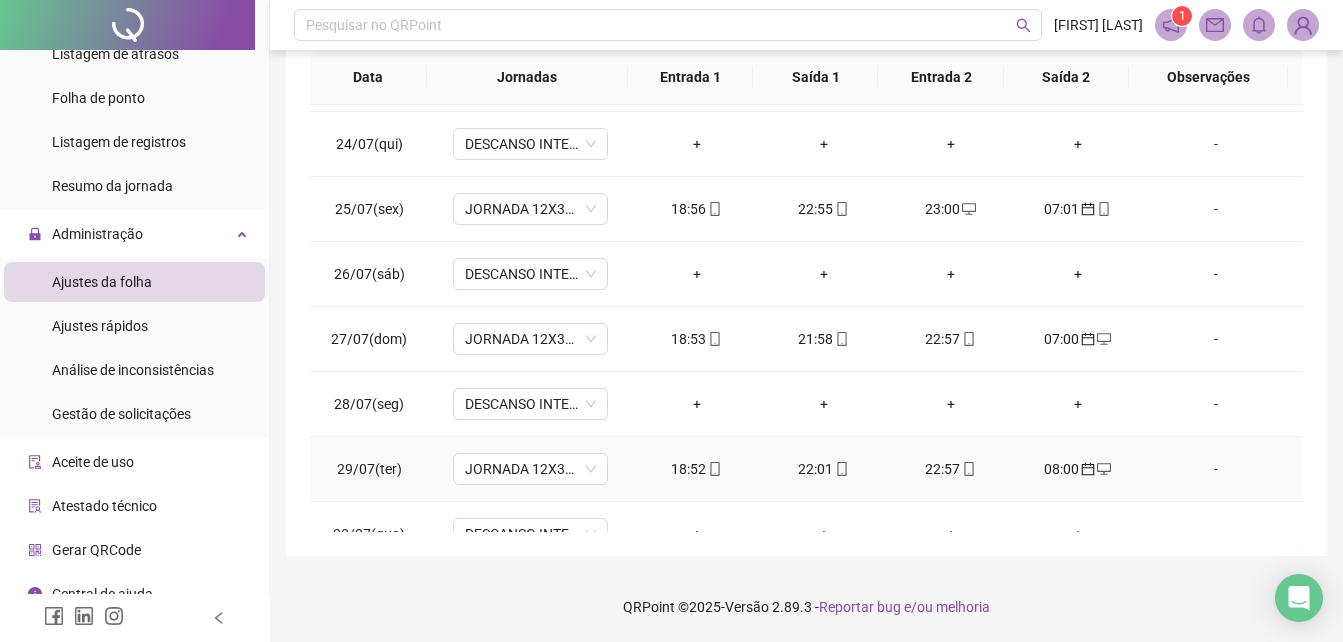 scroll, scrollTop: 1588, scrollLeft: 0, axis: vertical 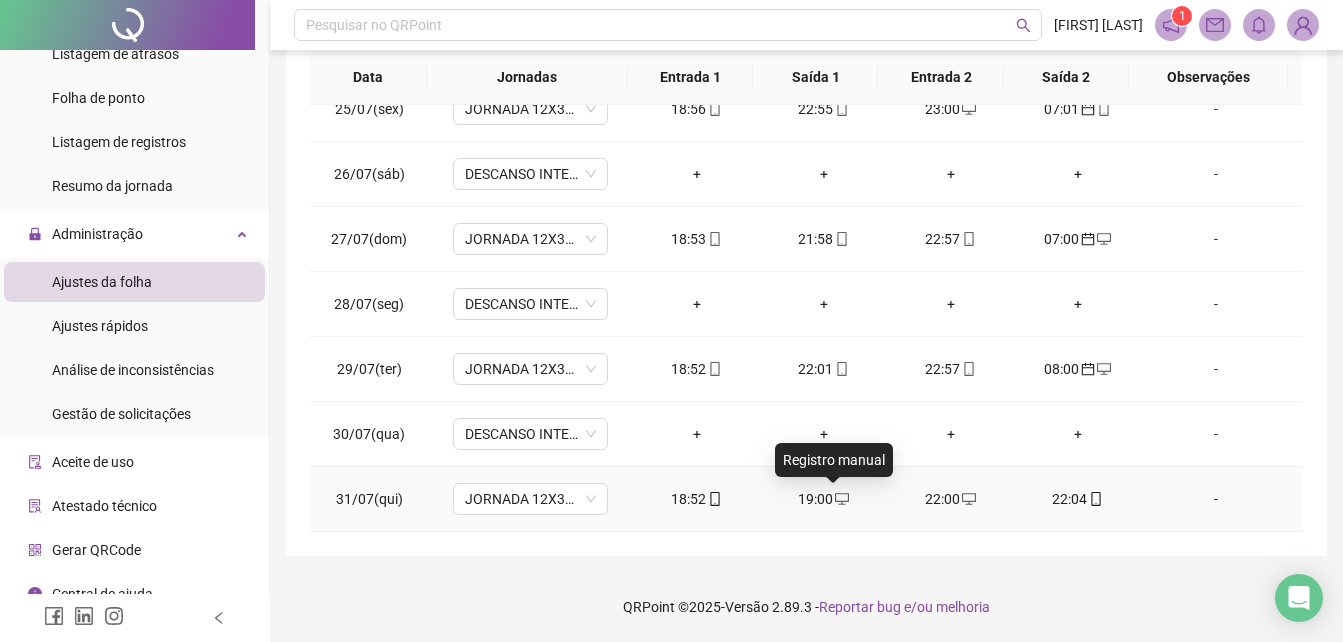 click 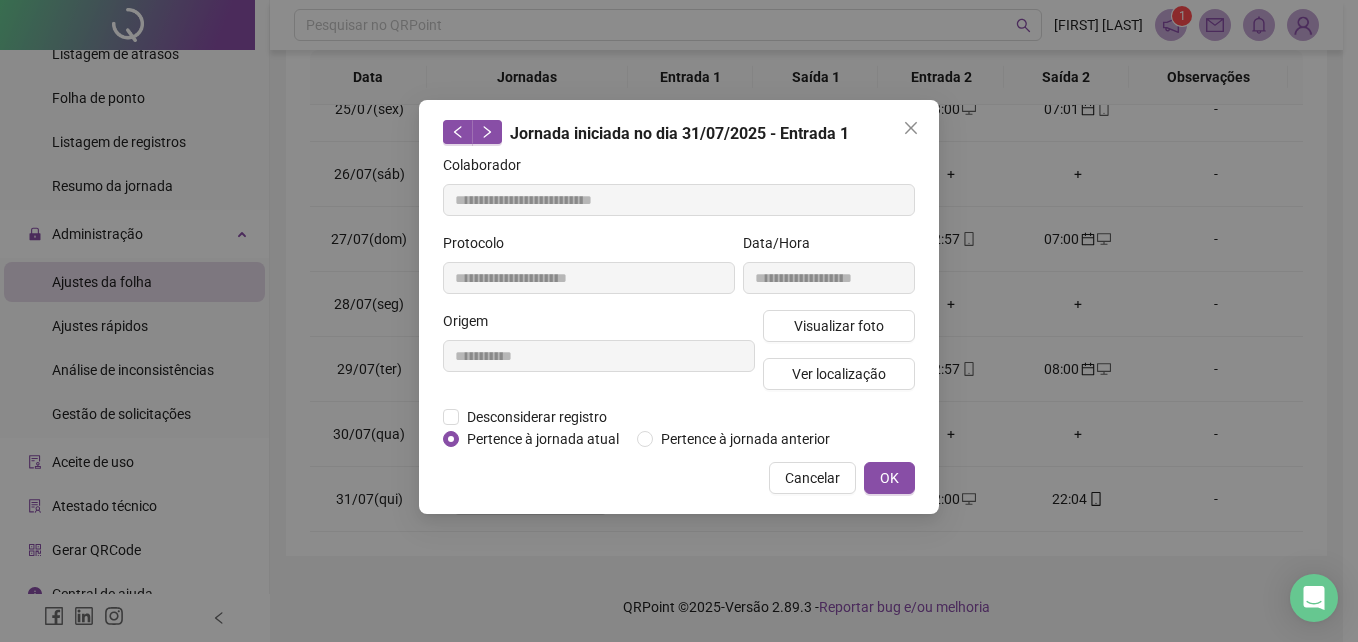 type on "**********" 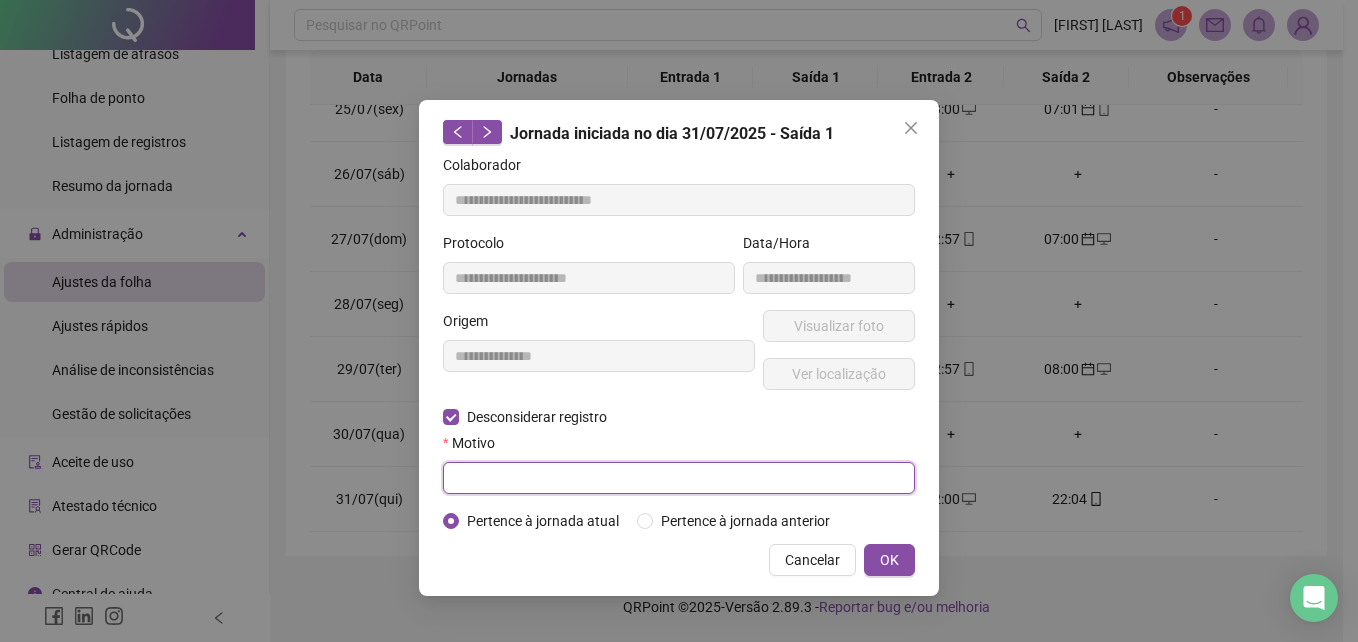 click at bounding box center [679, 478] 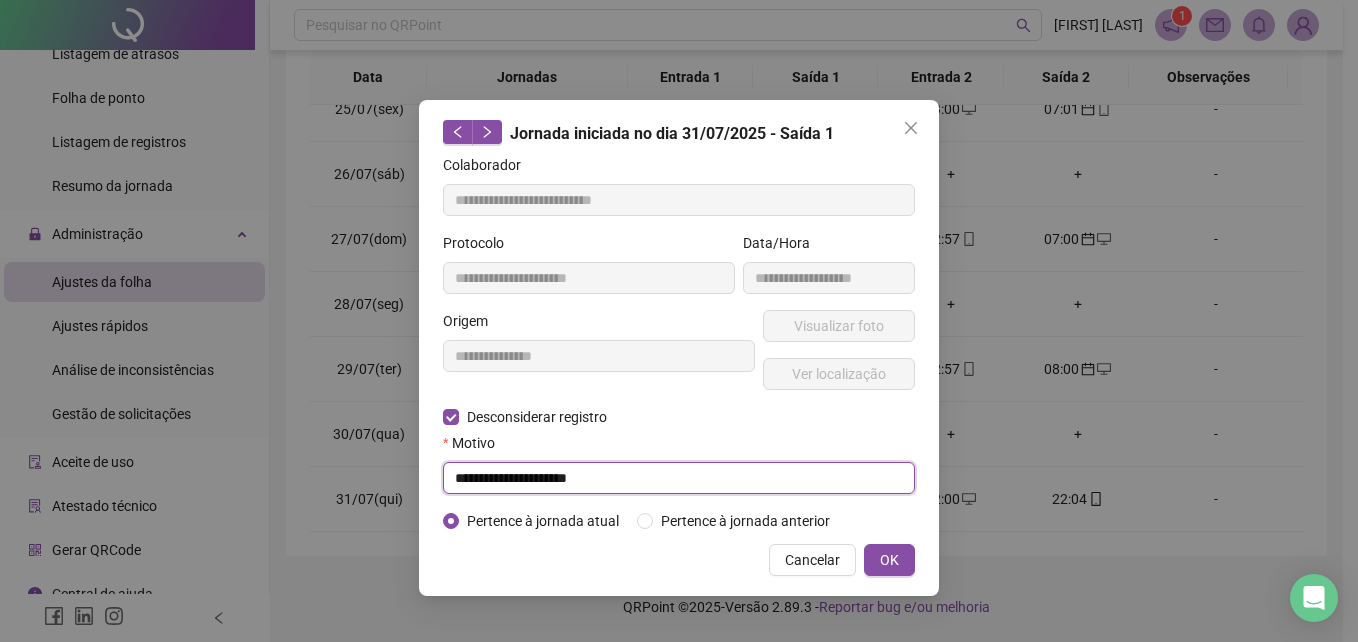 drag, startPoint x: 618, startPoint y: 482, endPoint x: 447, endPoint y: 479, distance: 171.0263 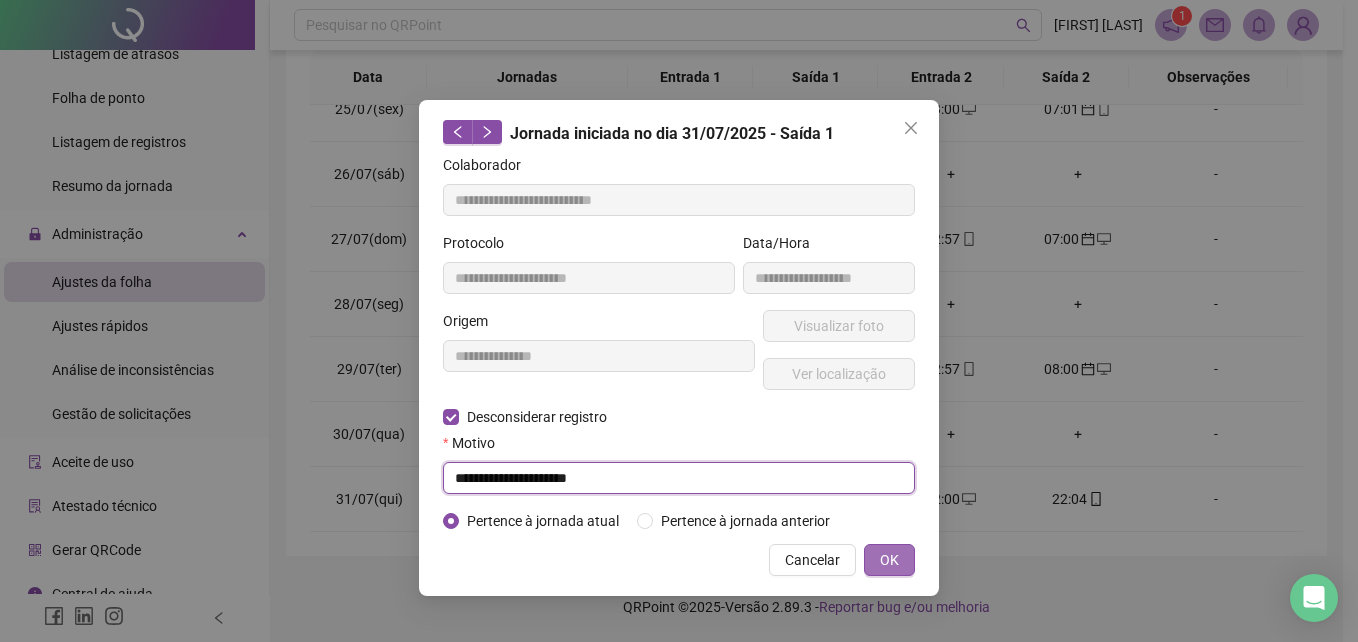 type on "**********" 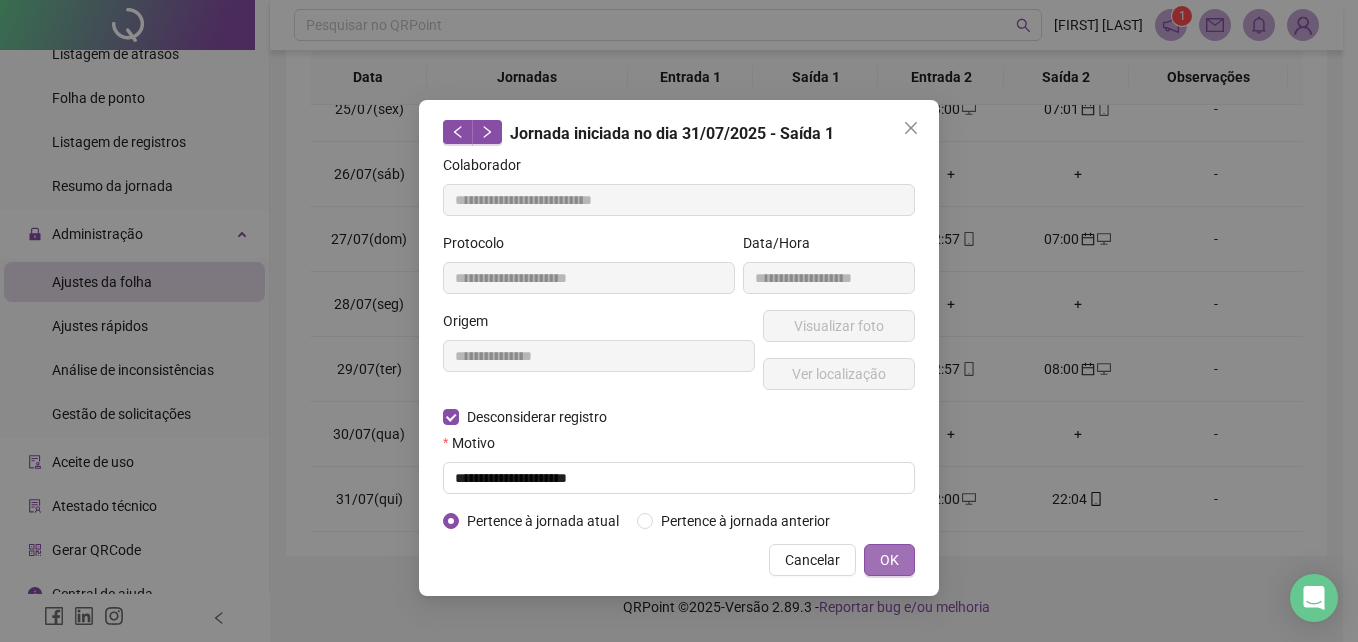 click on "OK" at bounding box center (889, 560) 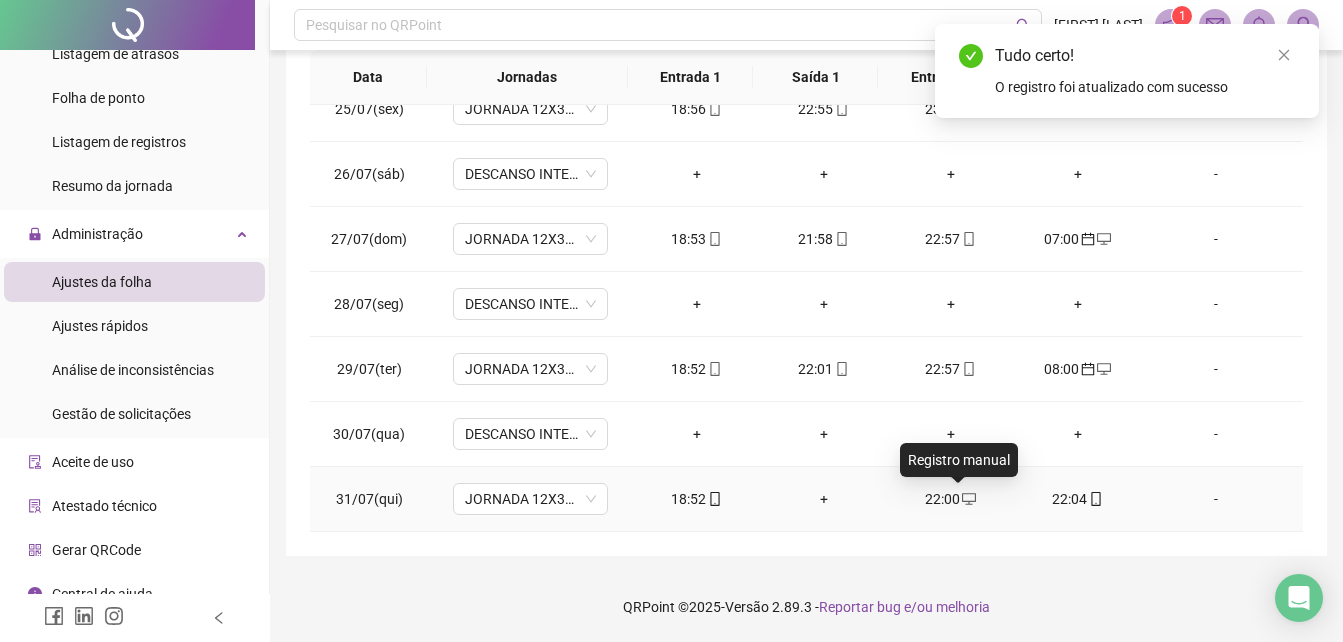 click 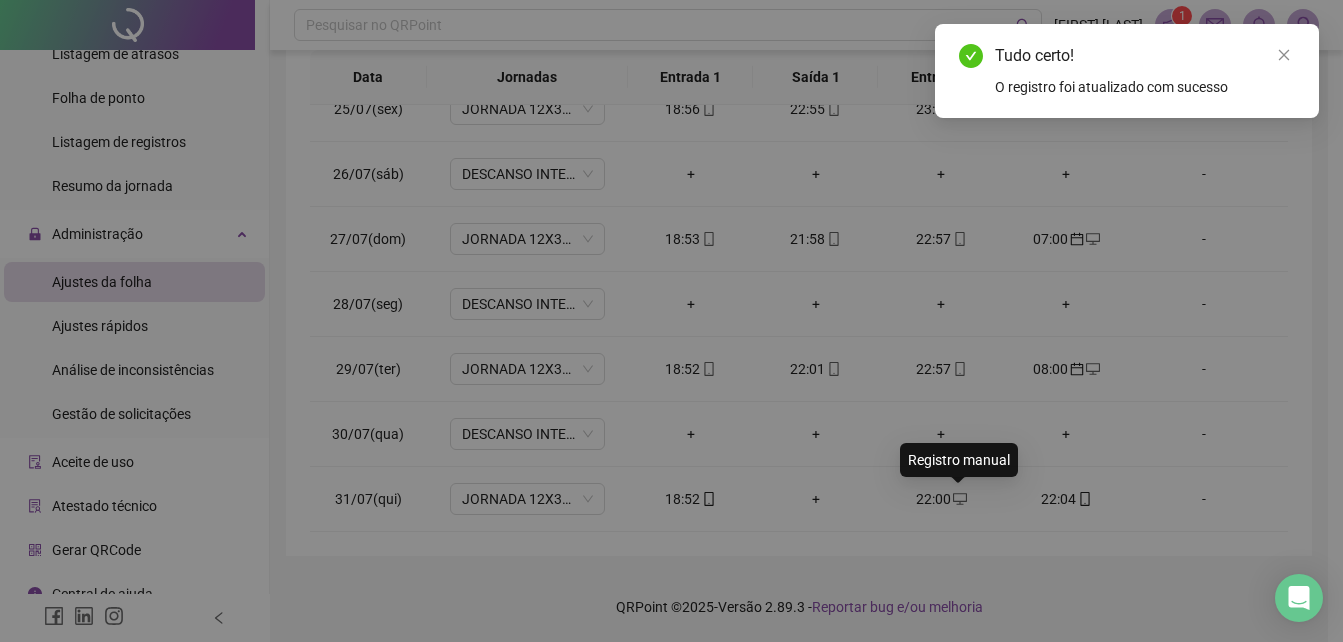 type on "**********" 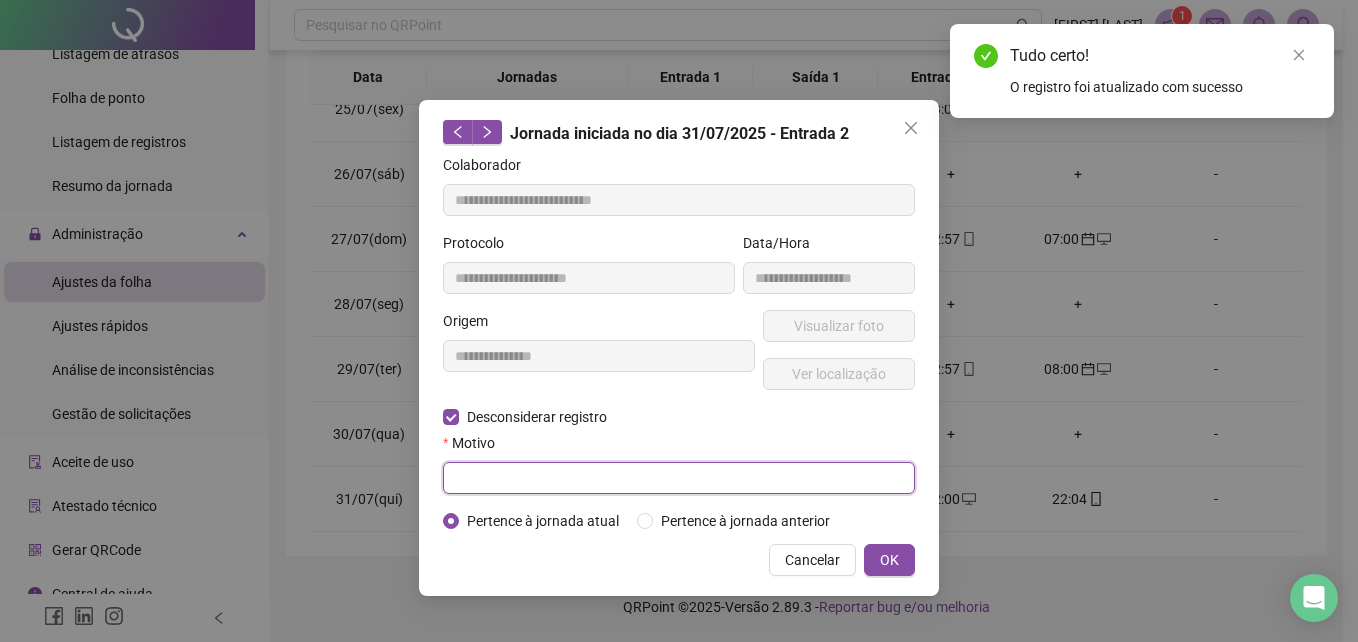 click at bounding box center [679, 478] 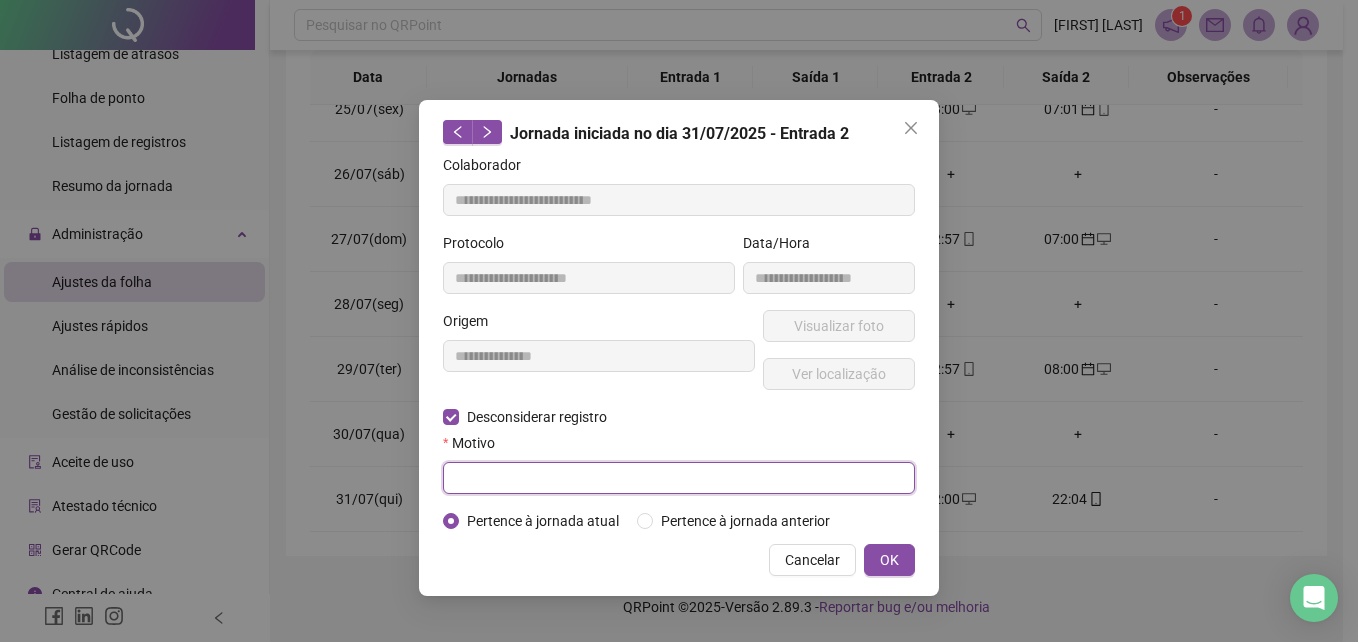 paste on "**********" 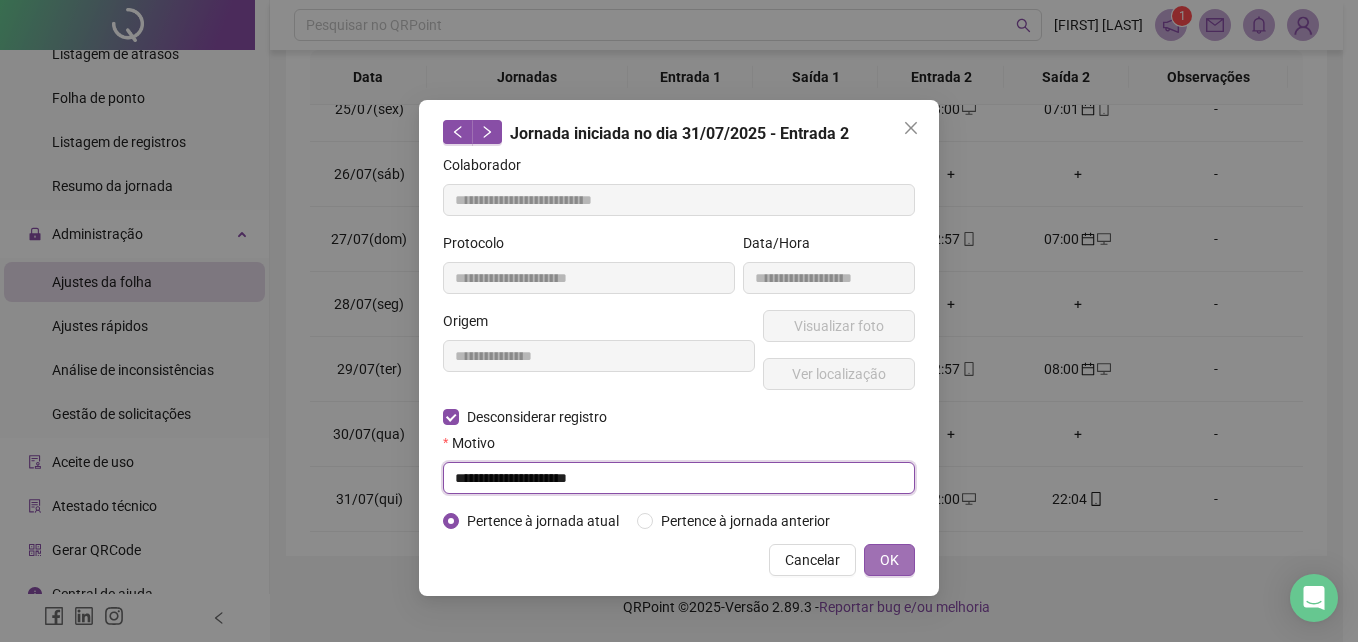 type on "**********" 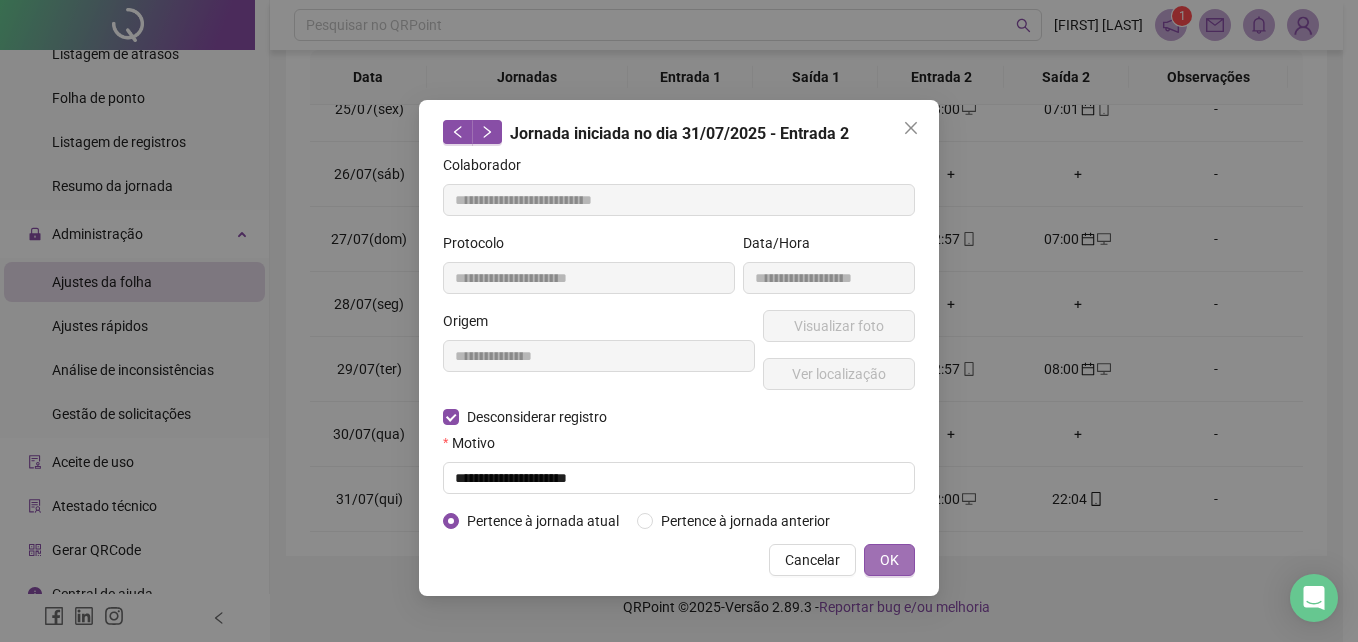 click on "OK" at bounding box center (889, 560) 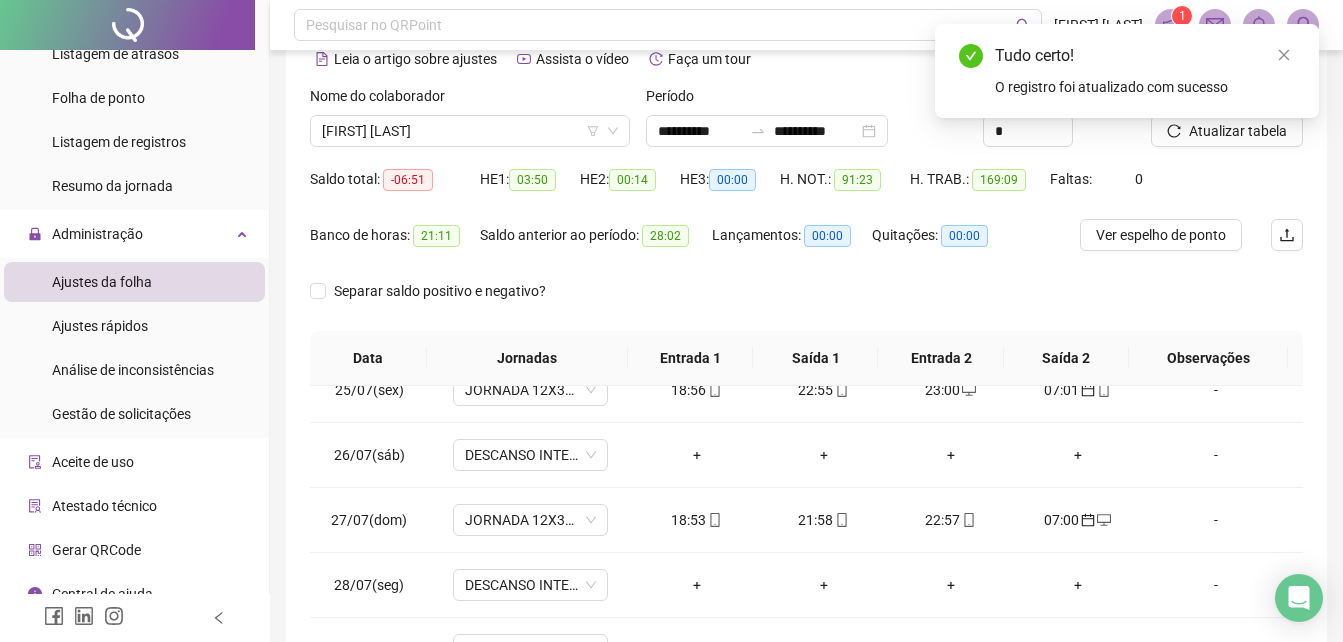 scroll, scrollTop: 87, scrollLeft: 0, axis: vertical 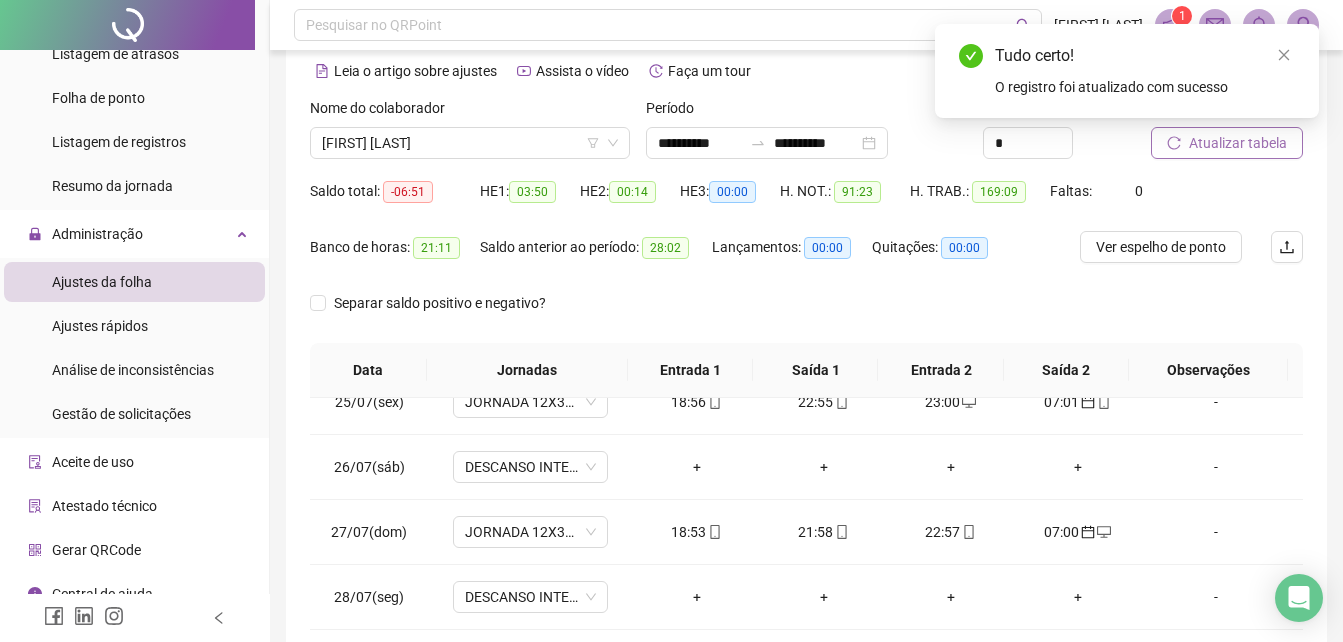 click on "Atualizar tabela" at bounding box center [1227, 143] 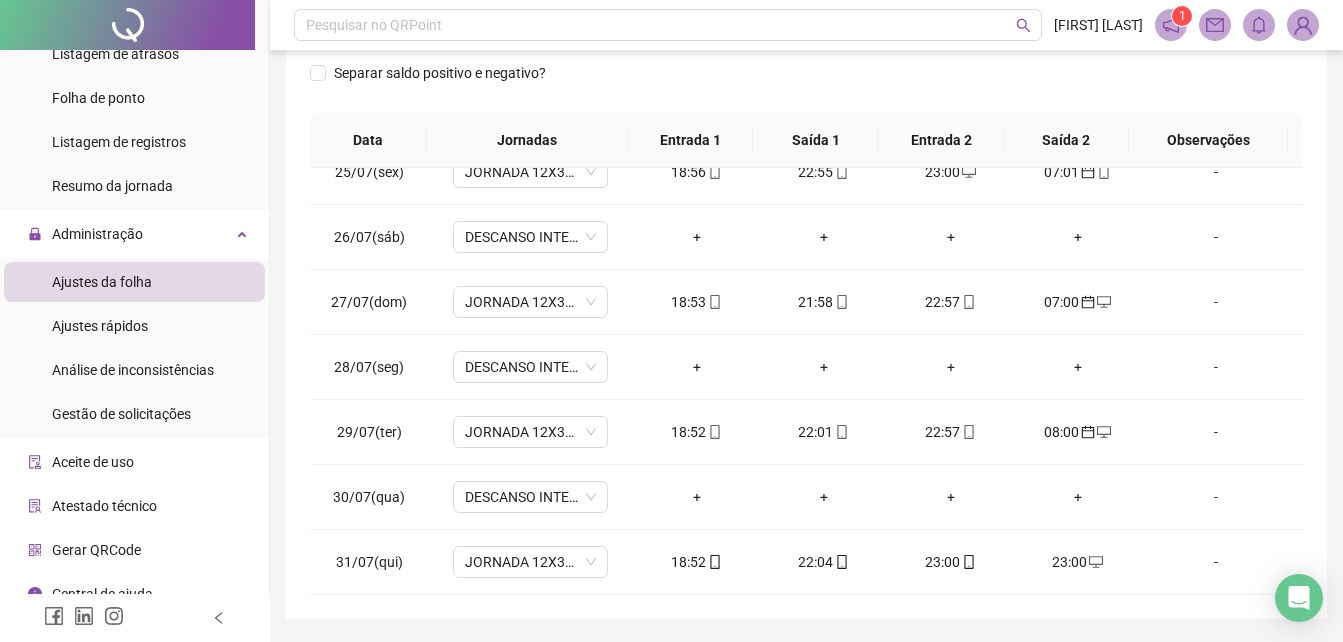 scroll, scrollTop: 380, scrollLeft: 0, axis: vertical 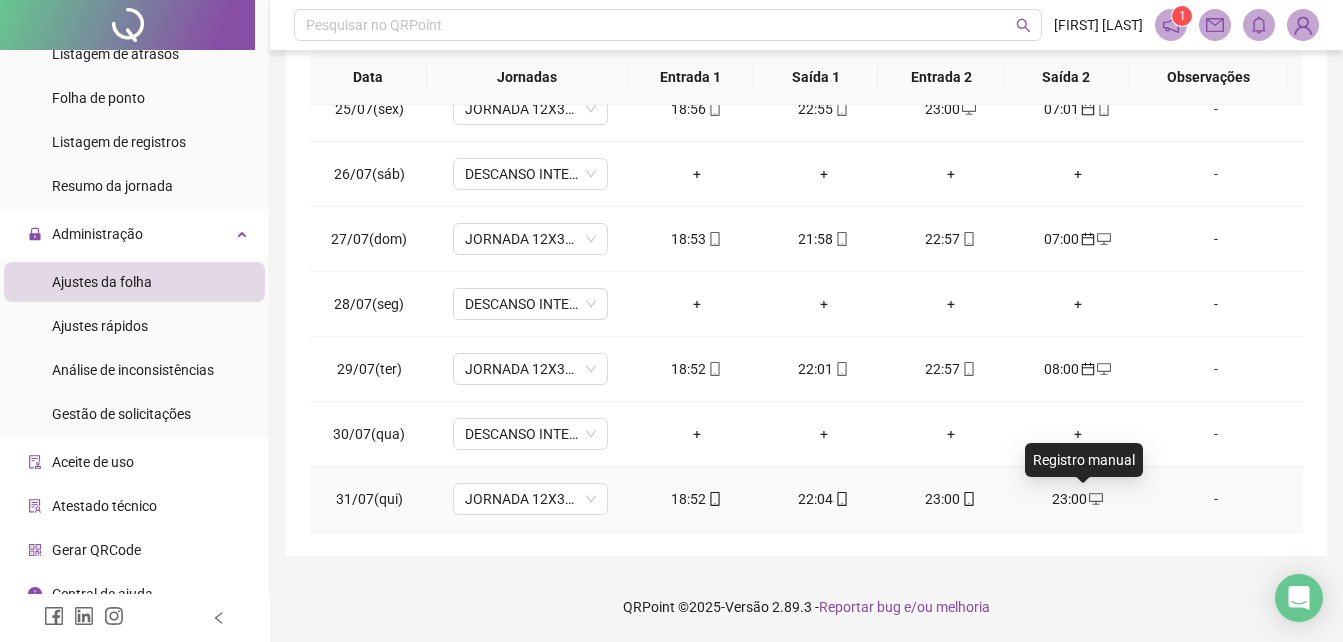 click 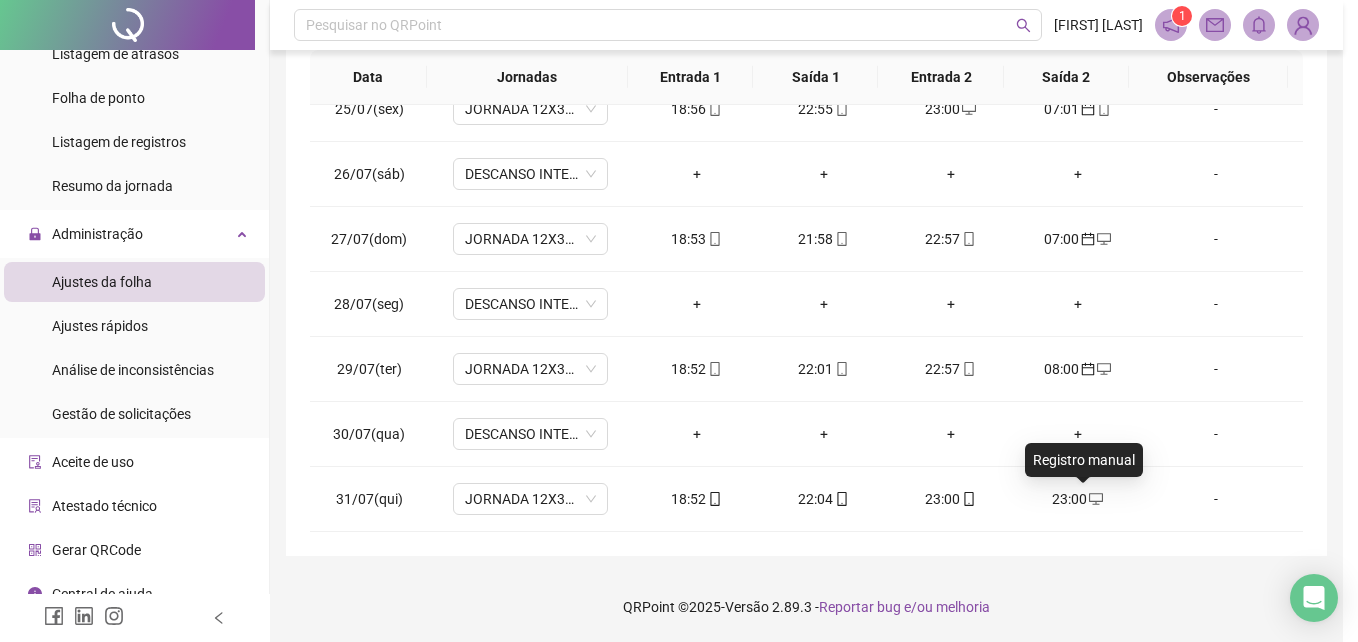type on "**********" 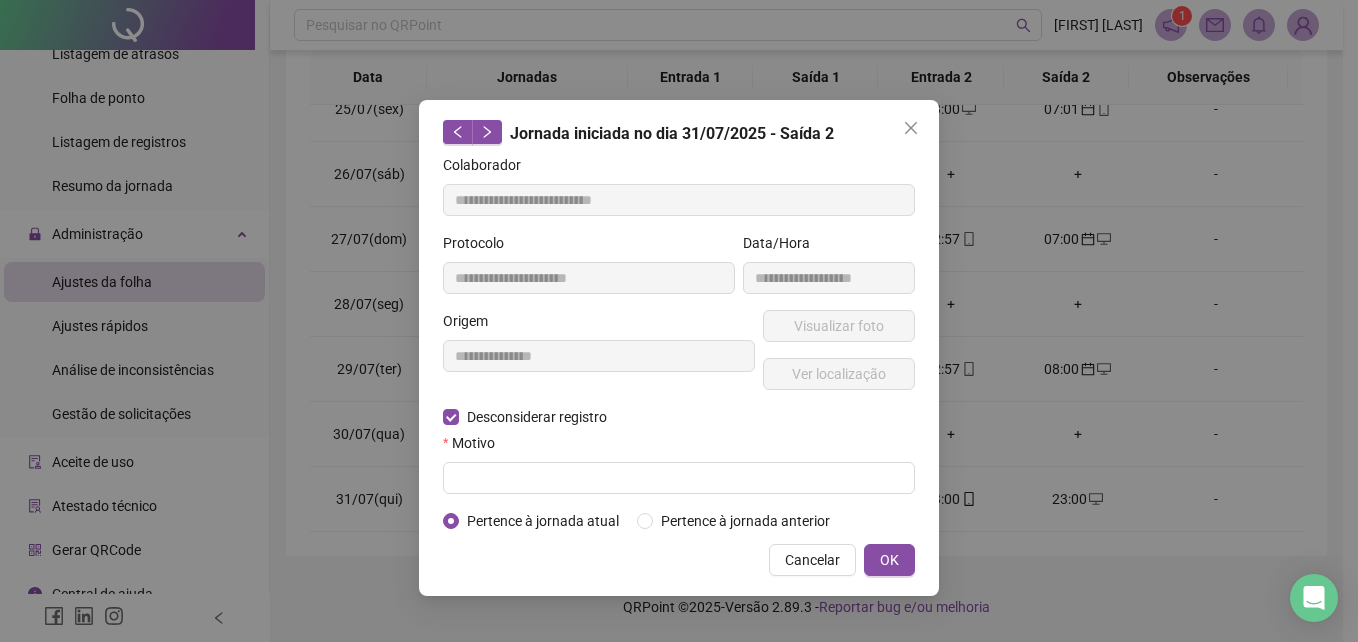 click on "**********" at bounding box center [679, 343] 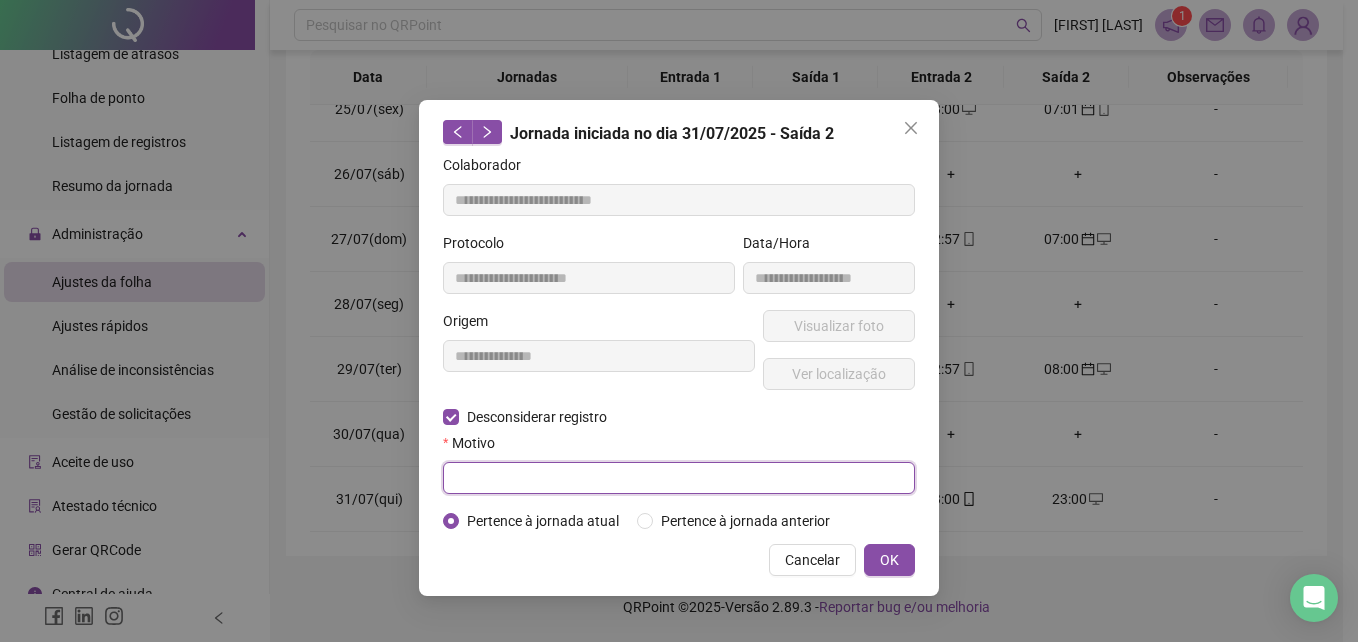 click at bounding box center [679, 478] 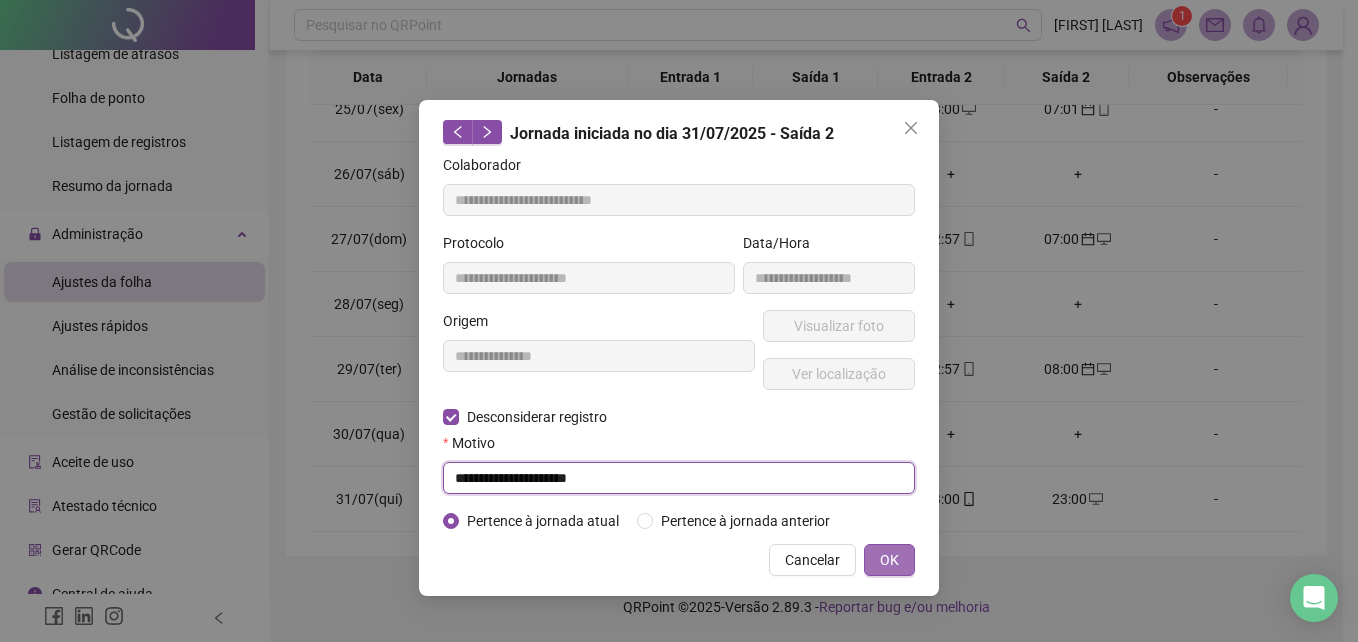 type on "**********" 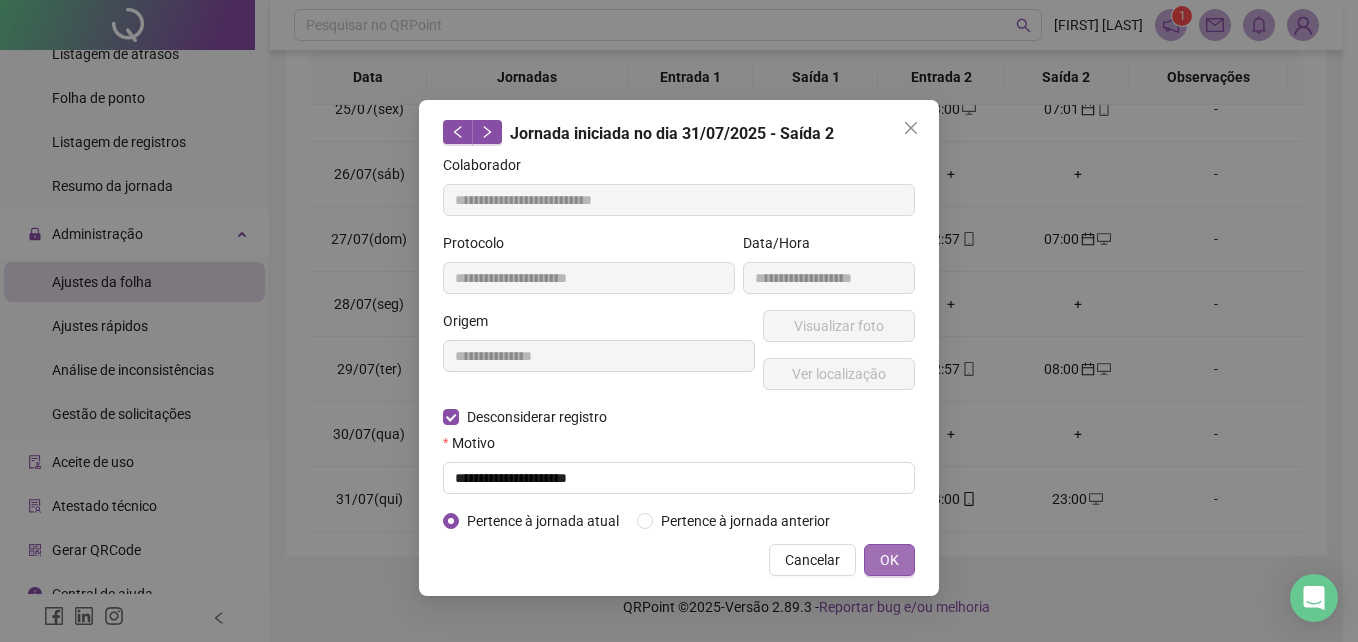 click on "OK" at bounding box center (889, 560) 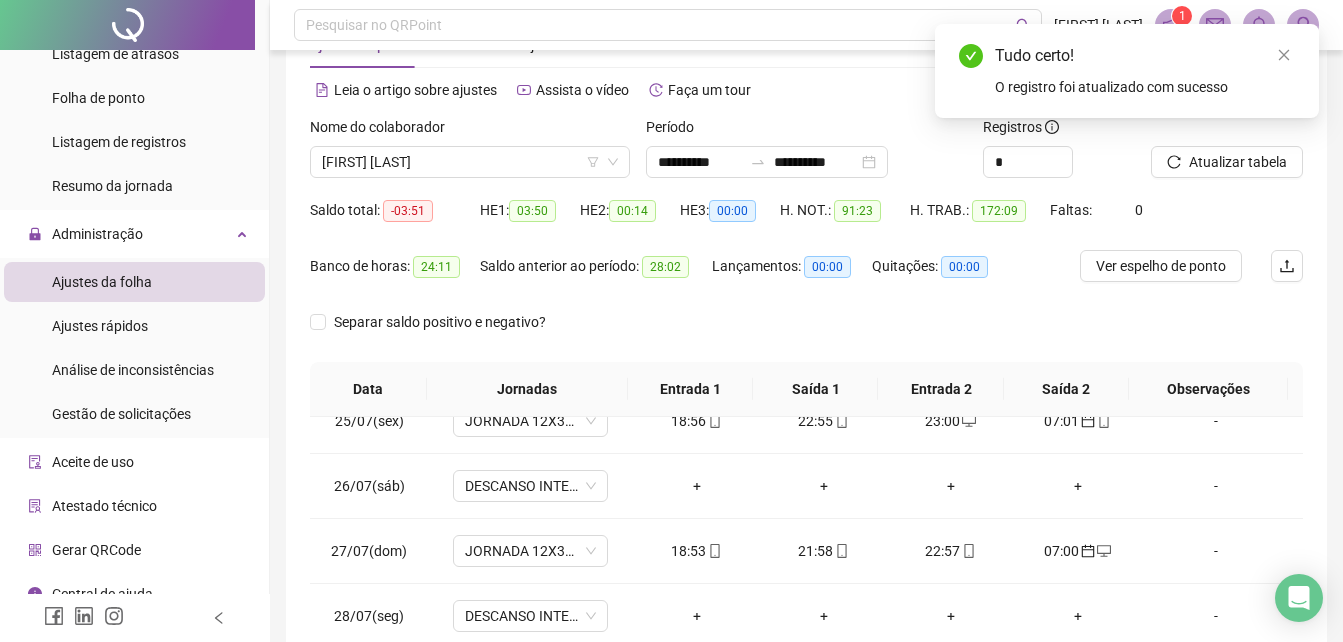 scroll, scrollTop: 24, scrollLeft: 0, axis: vertical 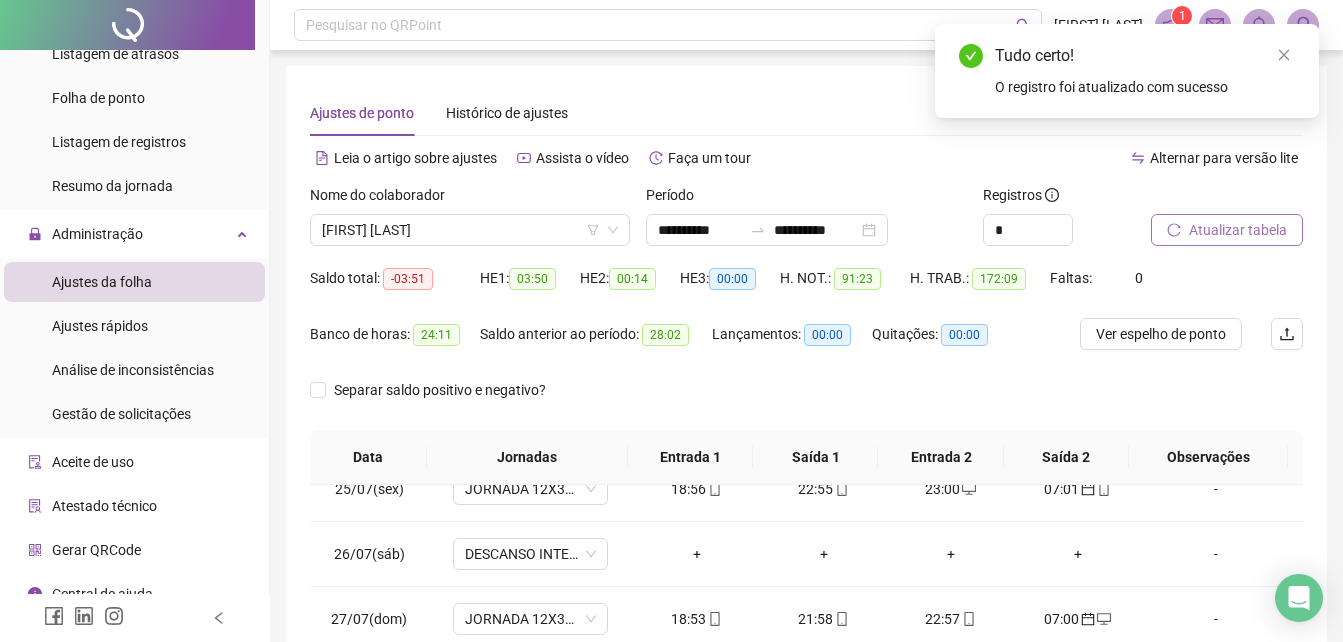click on "Atualizar tabela" at bounding box center (1238, 230) 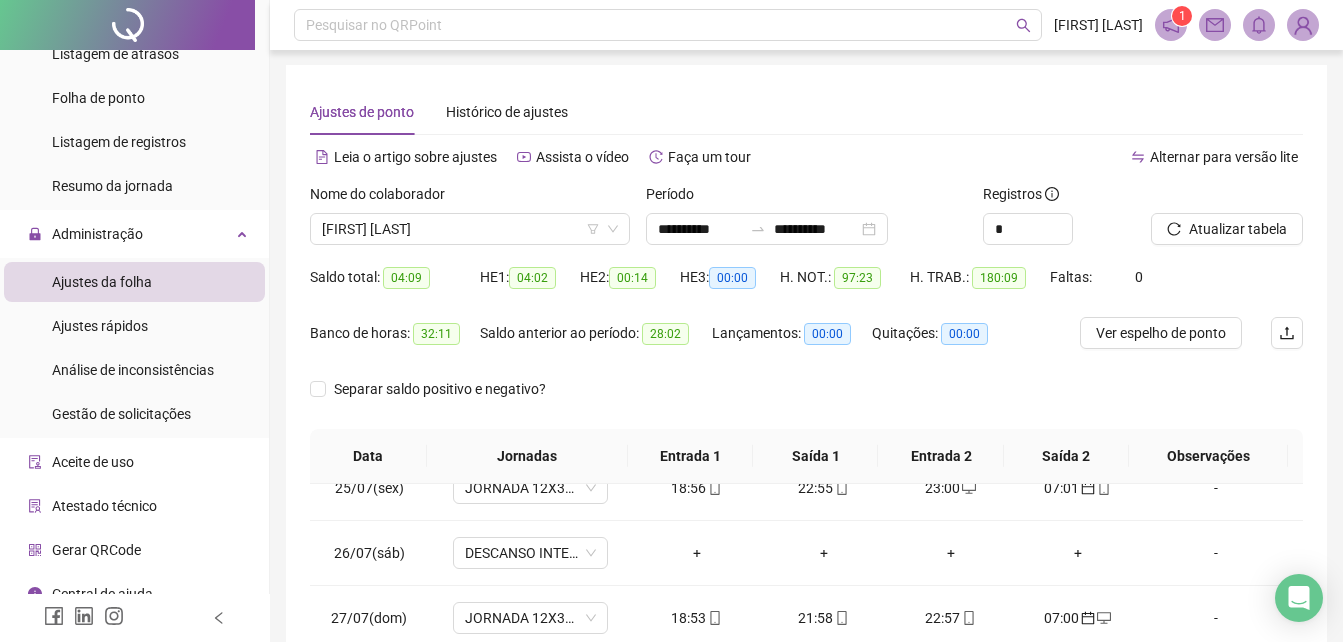 scroll, scrollTop: 0, scrollLeft: 0, axis: both 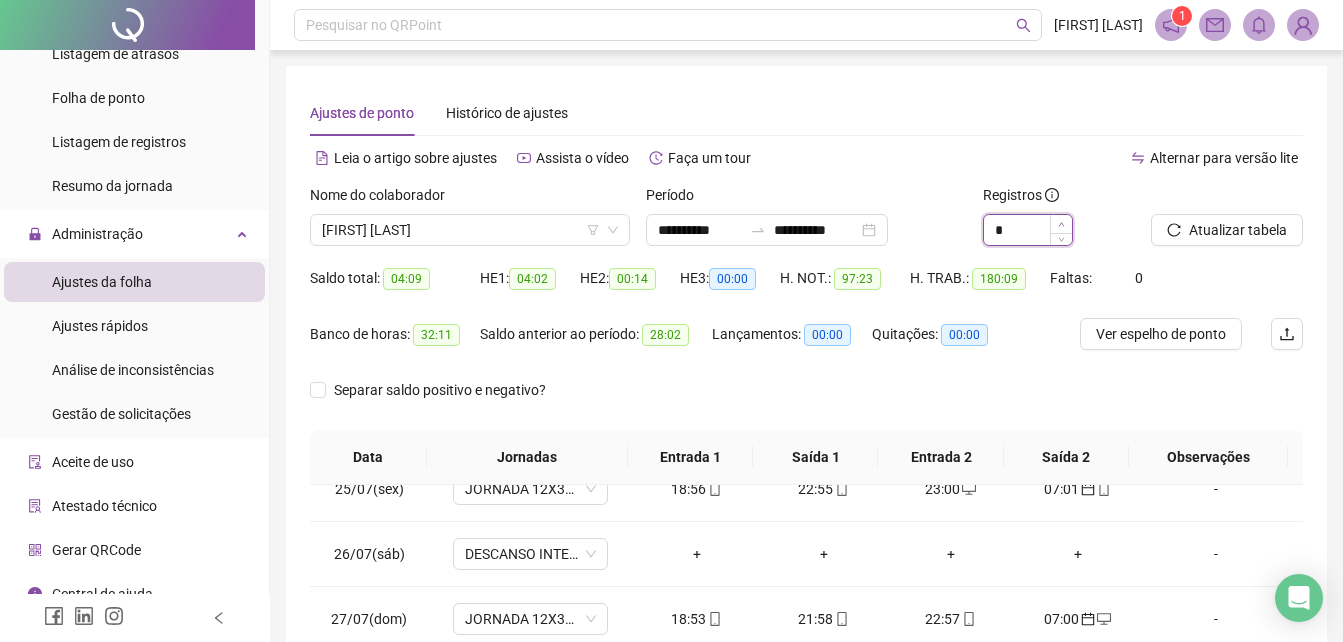 click 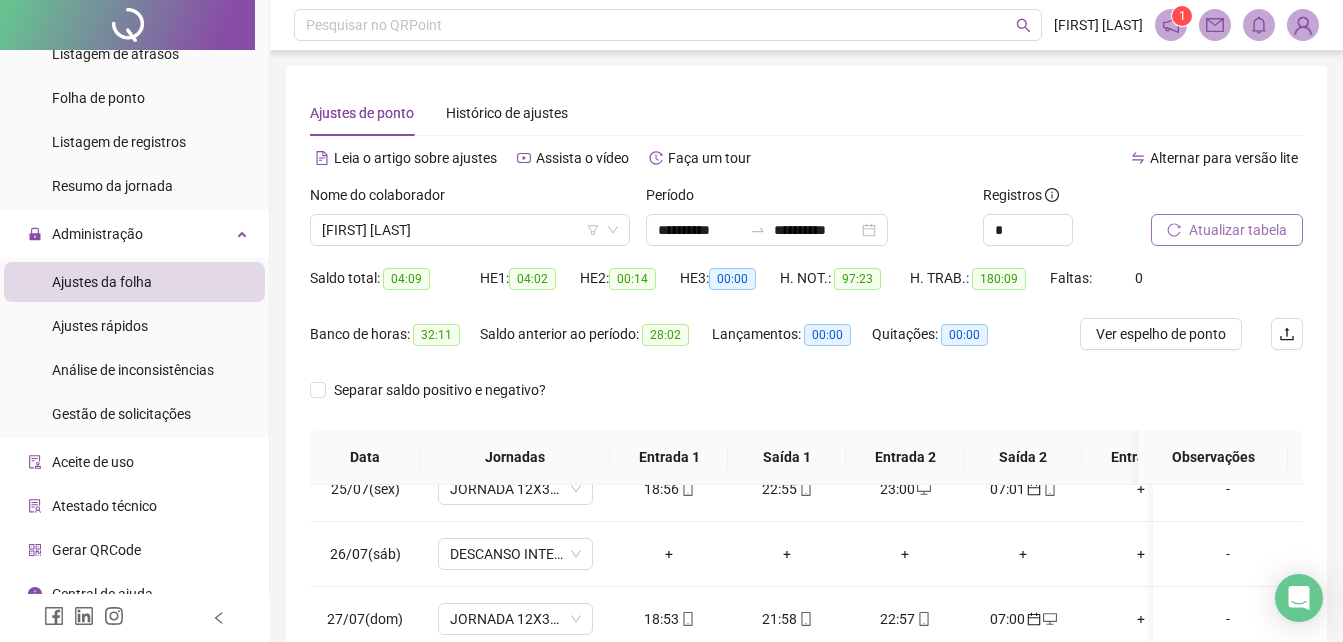 click on "Atualizar tabela" at bounding box center (1238, 230) 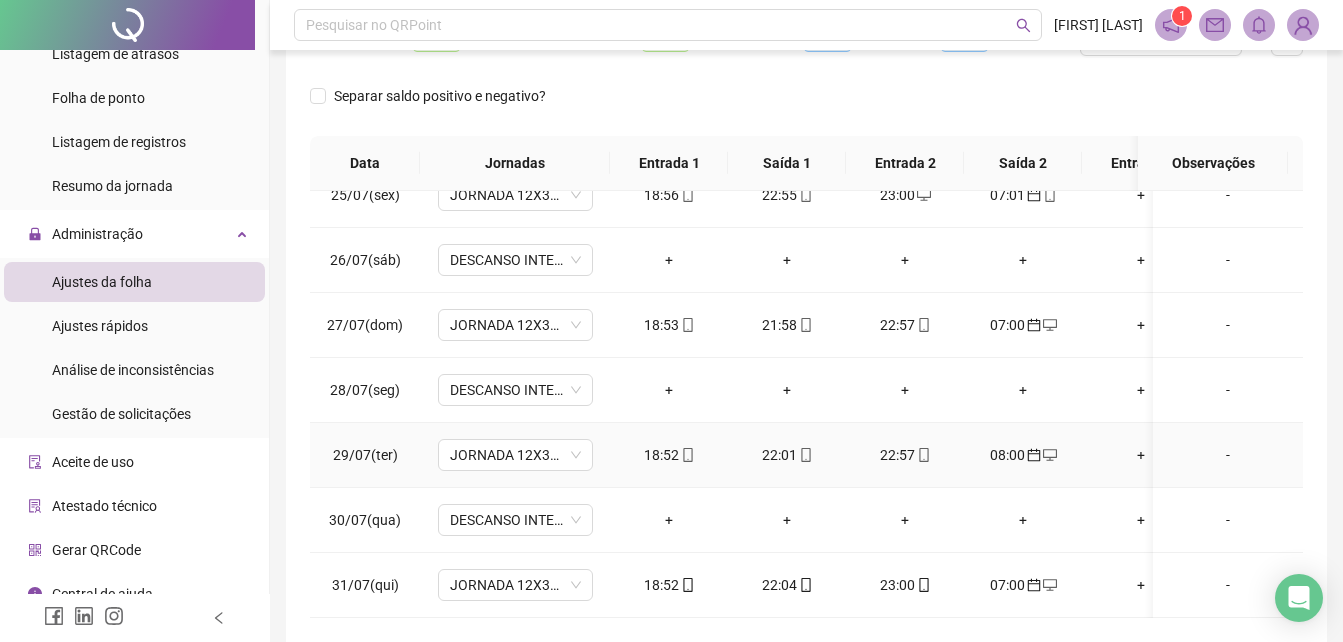 scroll, scrollTop: 380, scrollLeft: 0, axis: vertical 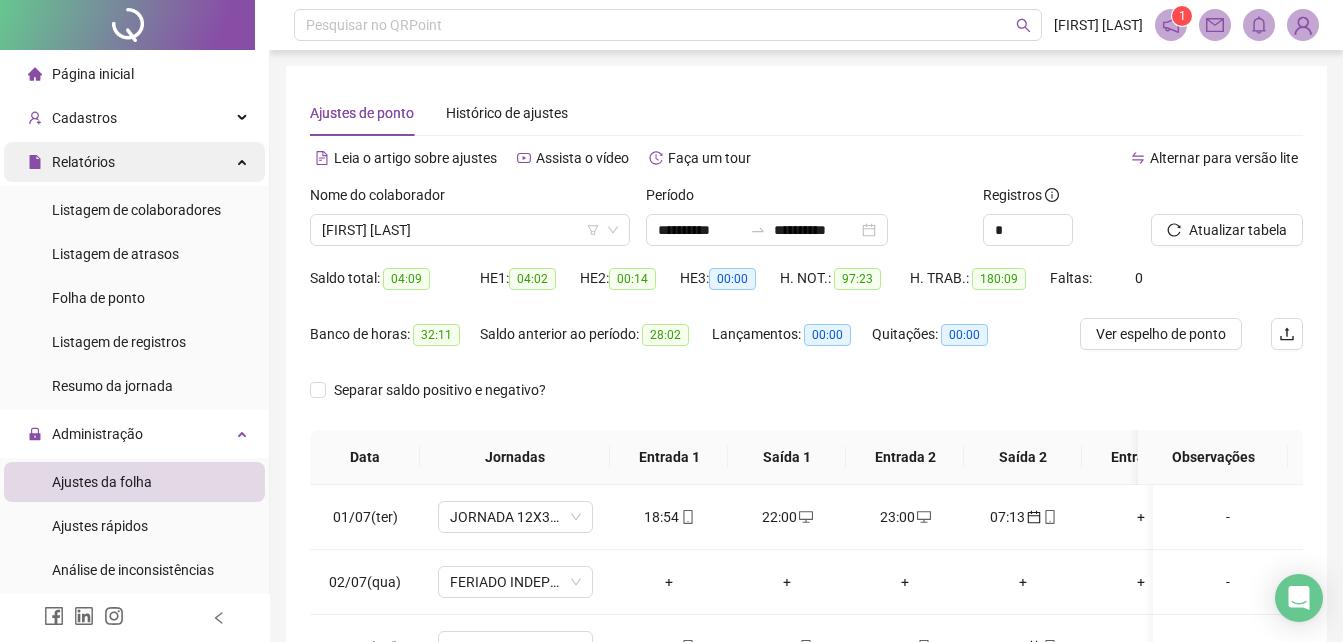 click on "Relatórios" at bounding box center [134, 162] 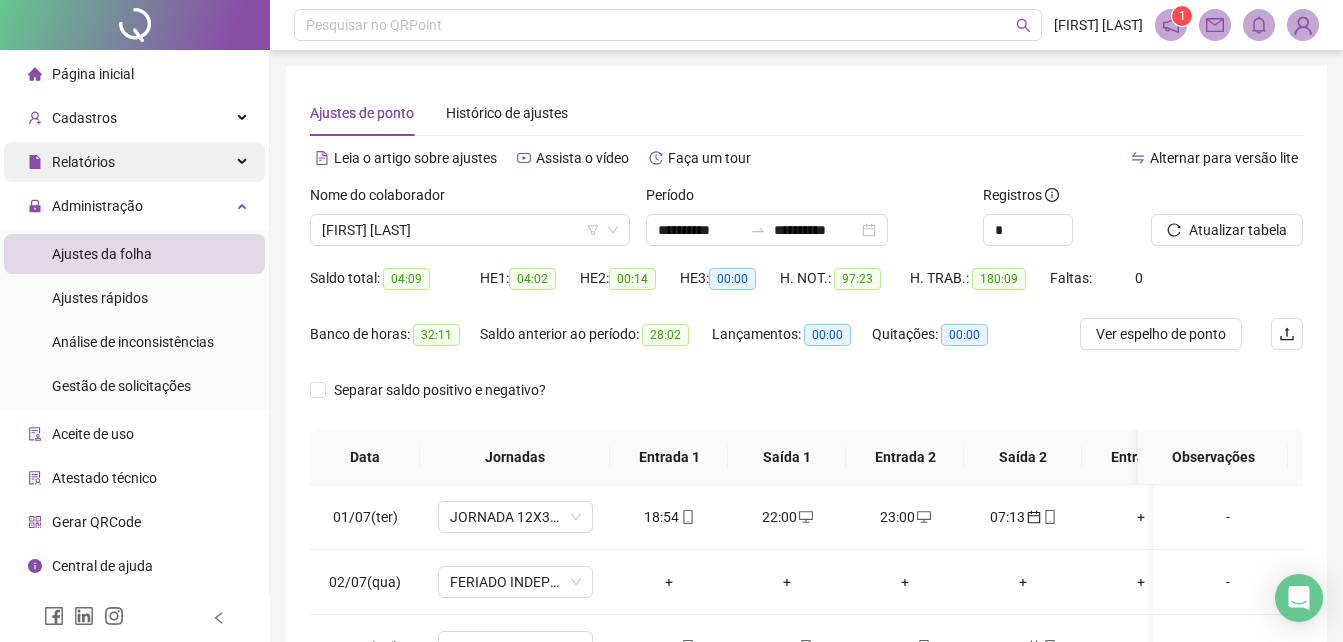 click on "Relatórios" at bounding box center (134, 162) 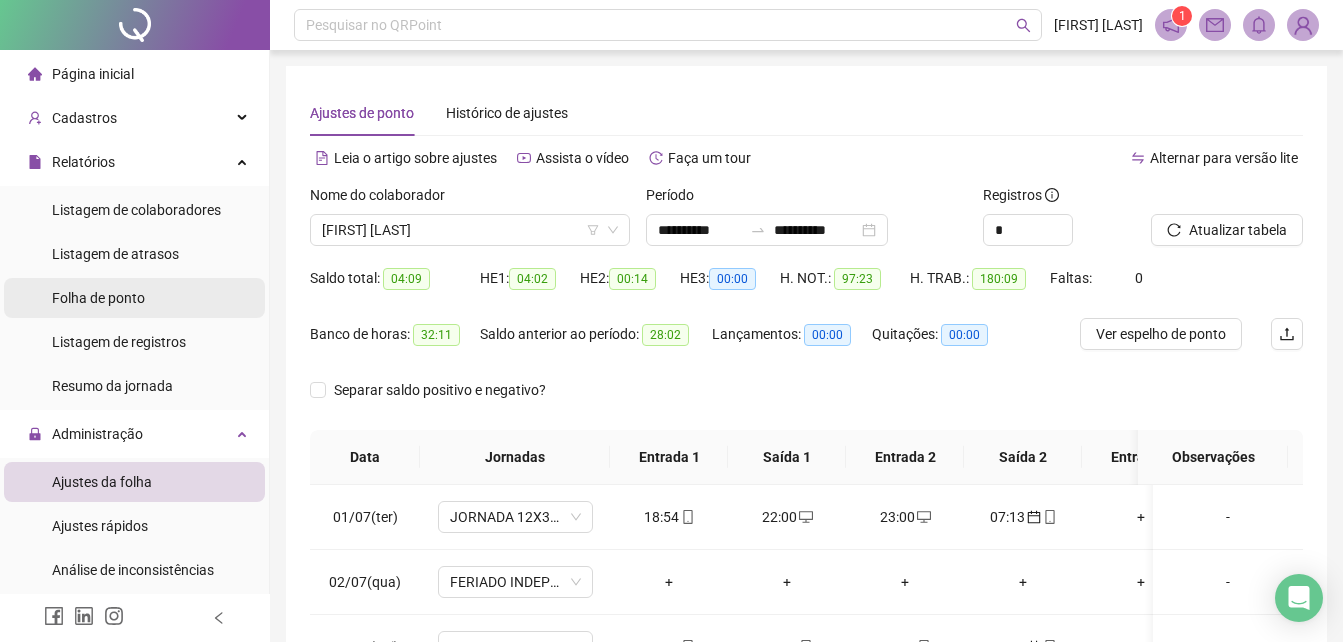 click on "Folha de ponto" at bounding box center [98, 298] 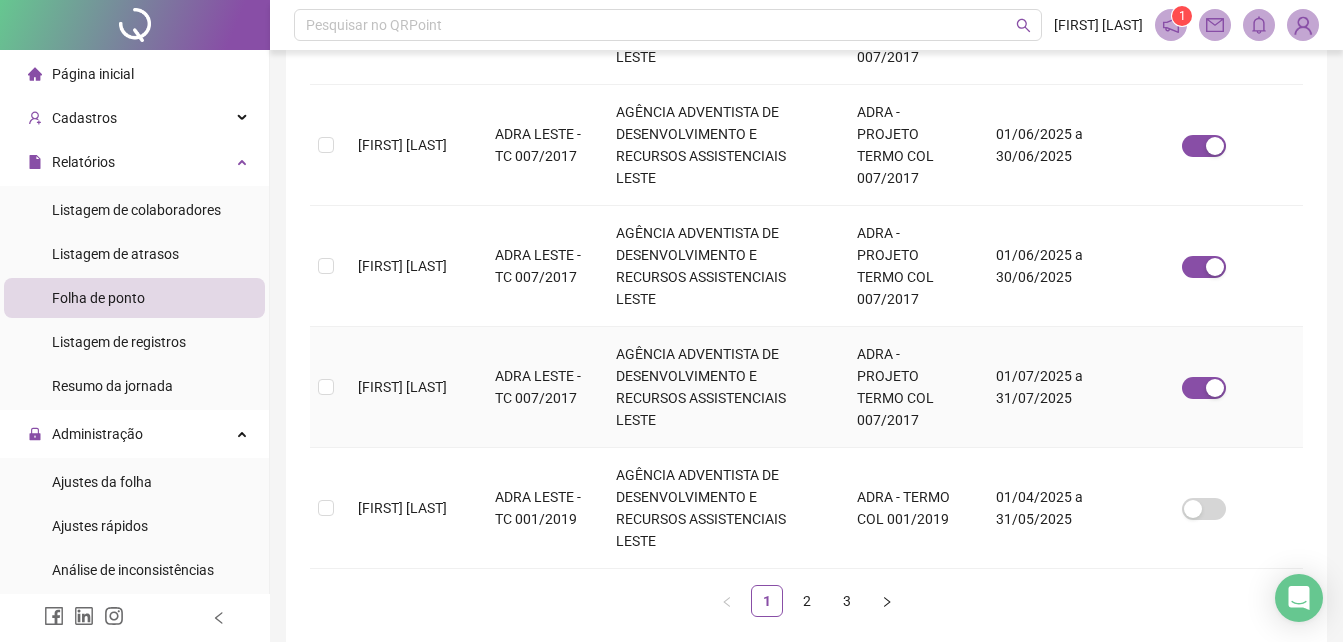scroll, scrollTop: 1189, scrollLeft: 0, axis: vertical 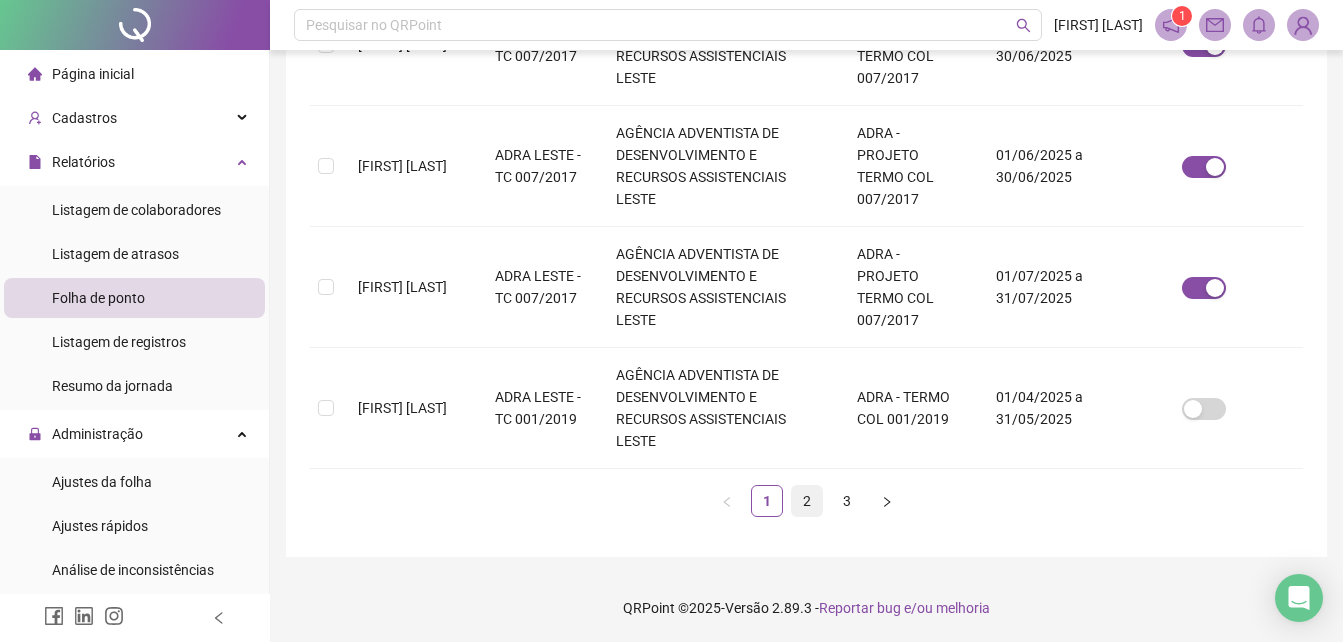click on "2" at bounding box center [807, 501] 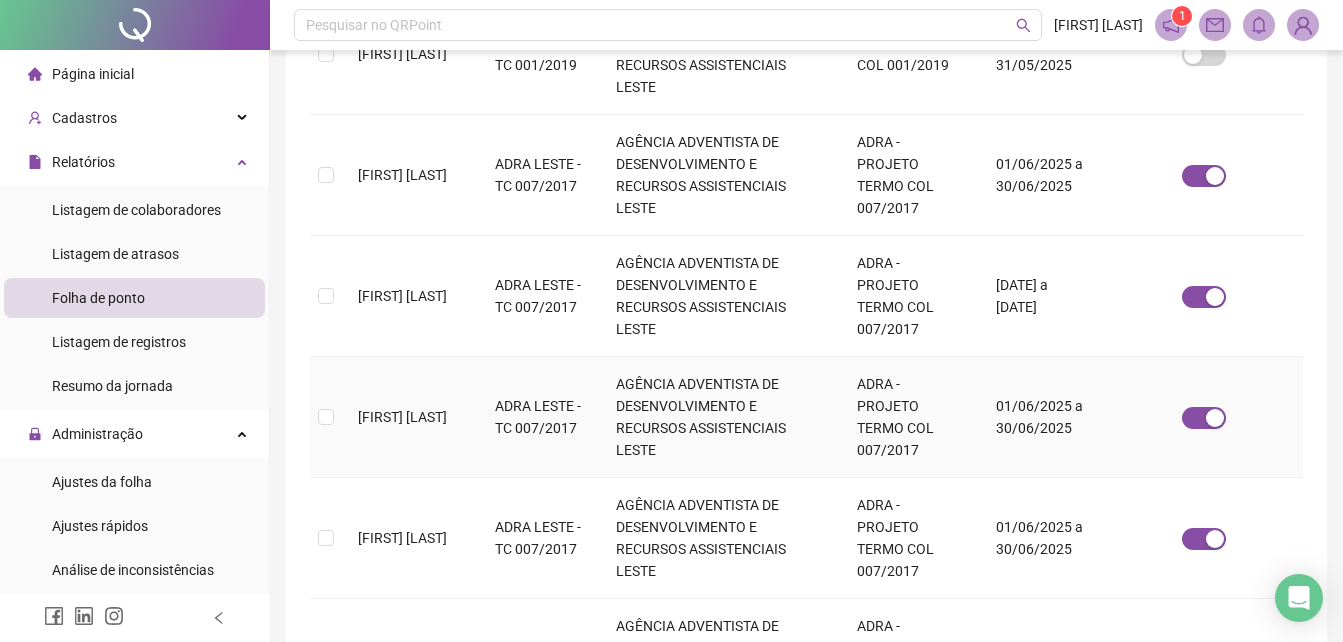 scroll, scrollTop: 489, scrollLeft: 0, axis: vertical 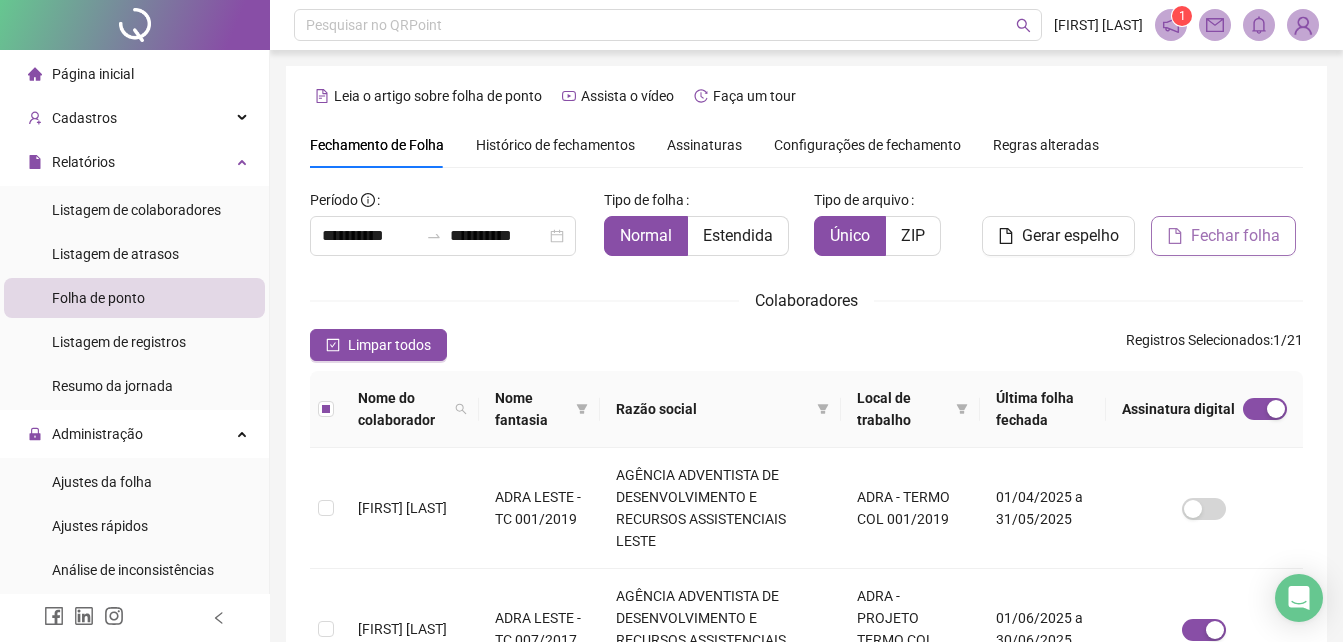 click on "Fechar folha" at bounding box center (1235, 236) 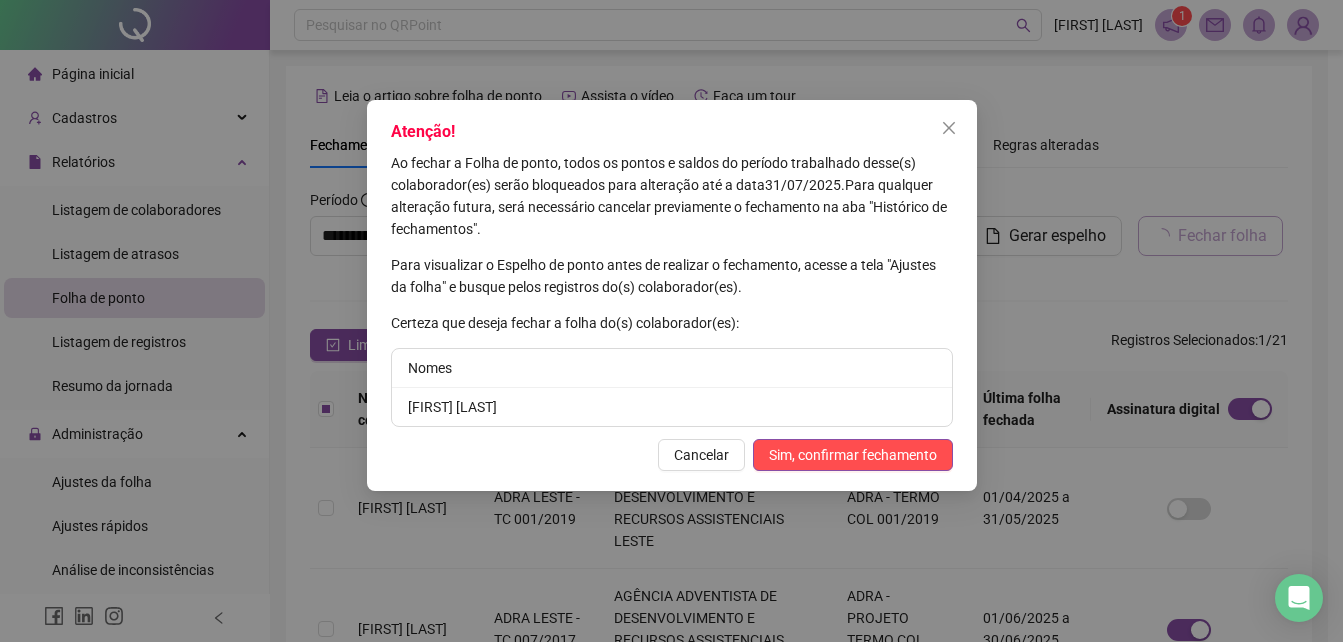 scroll, scrollTop: 89, scrollLeft: 0, axis: vertical 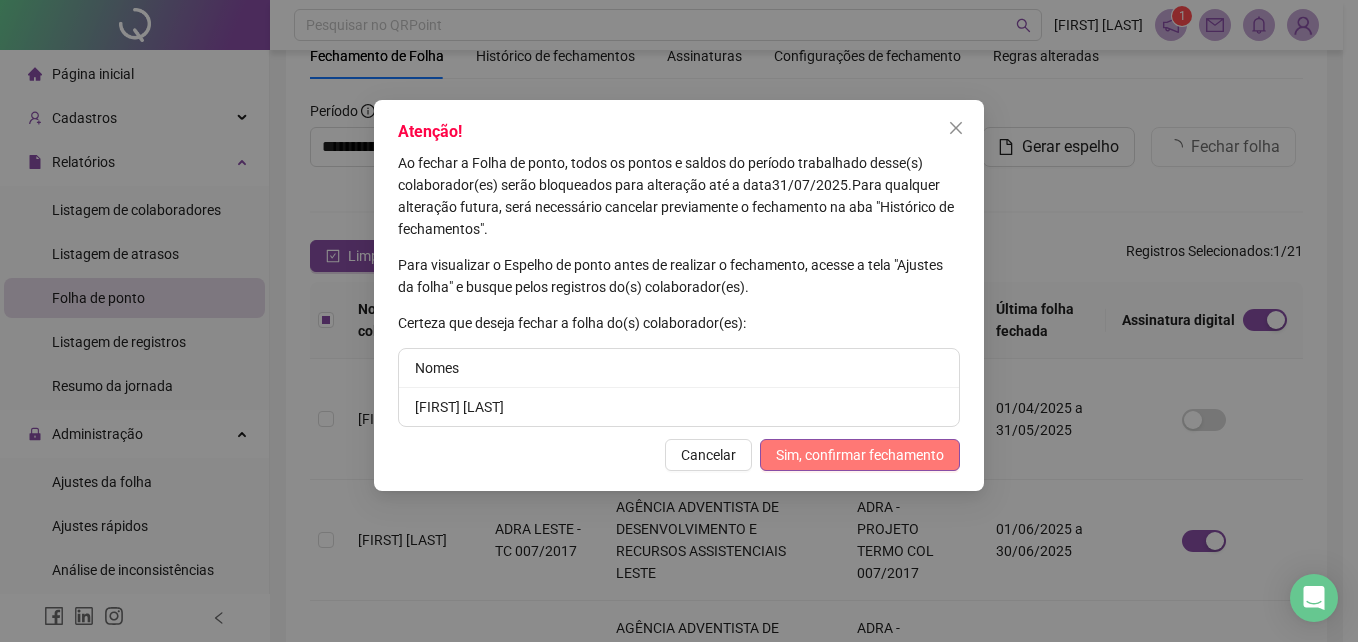 click on "Sim, confirmar fechamento" at bounding box center [860, 455] 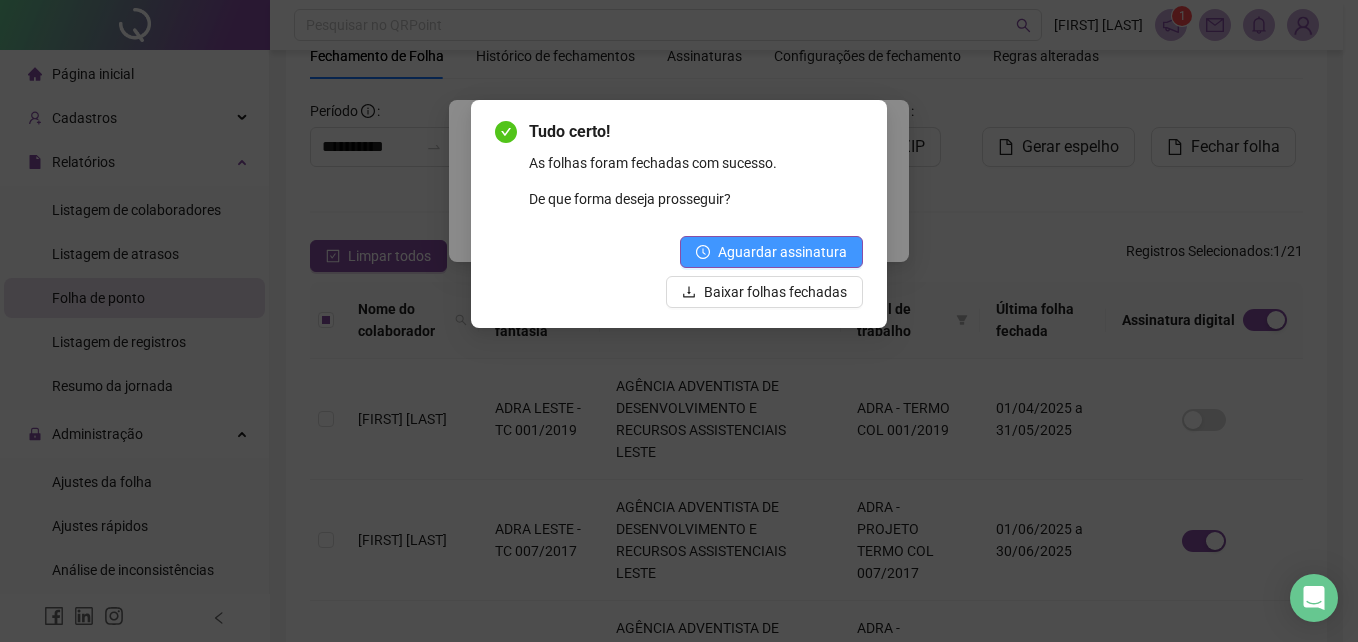 click on "Aguardar assinatura" at bounding box center [782, 252] 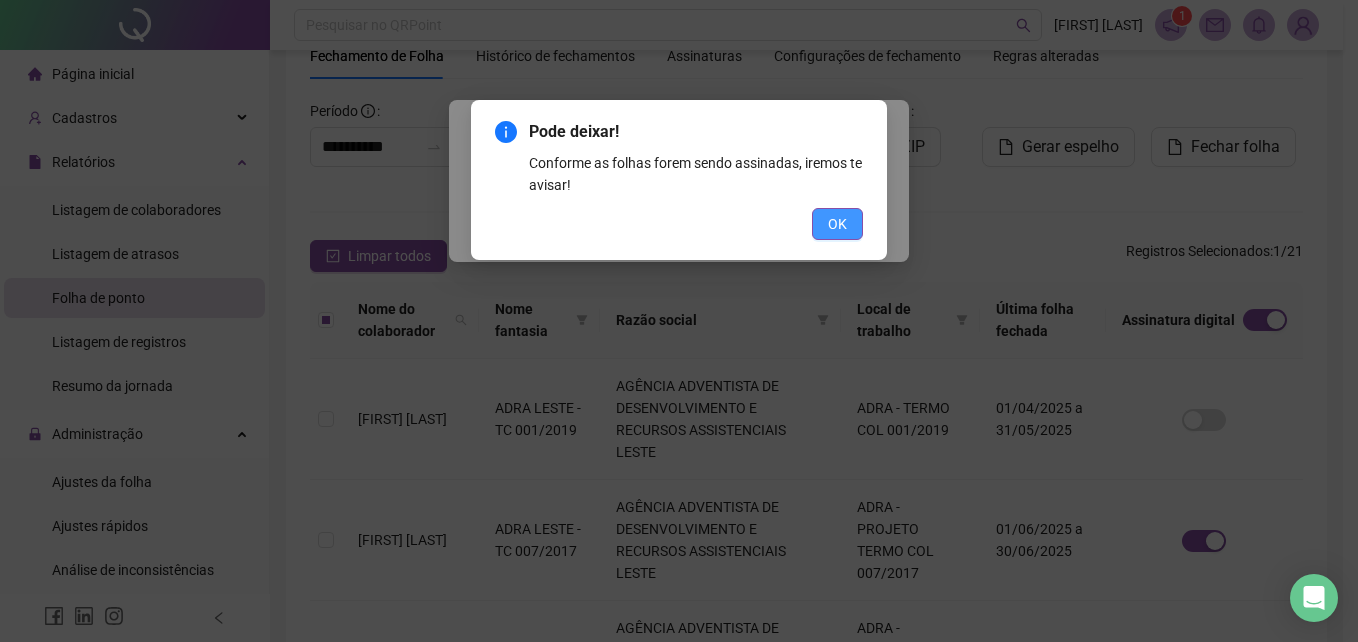 click on "OK" at bounding box center [837, 224] 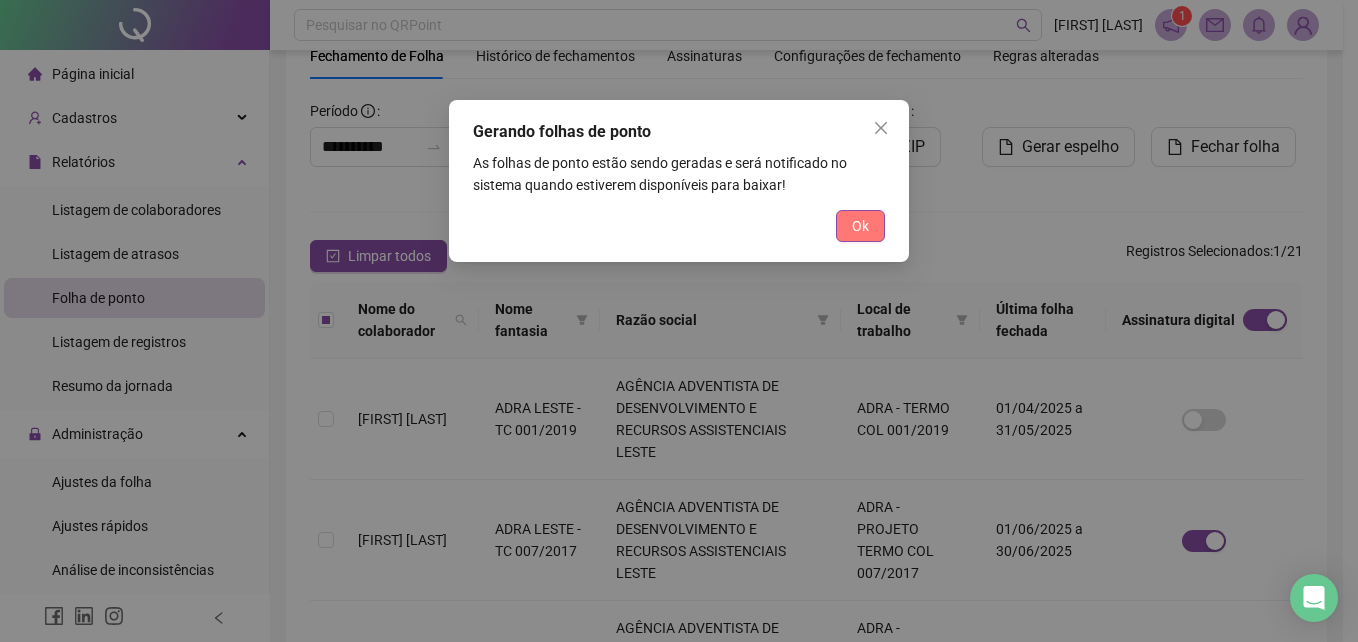 click on "Ok" at bounding box center [860, 226] 